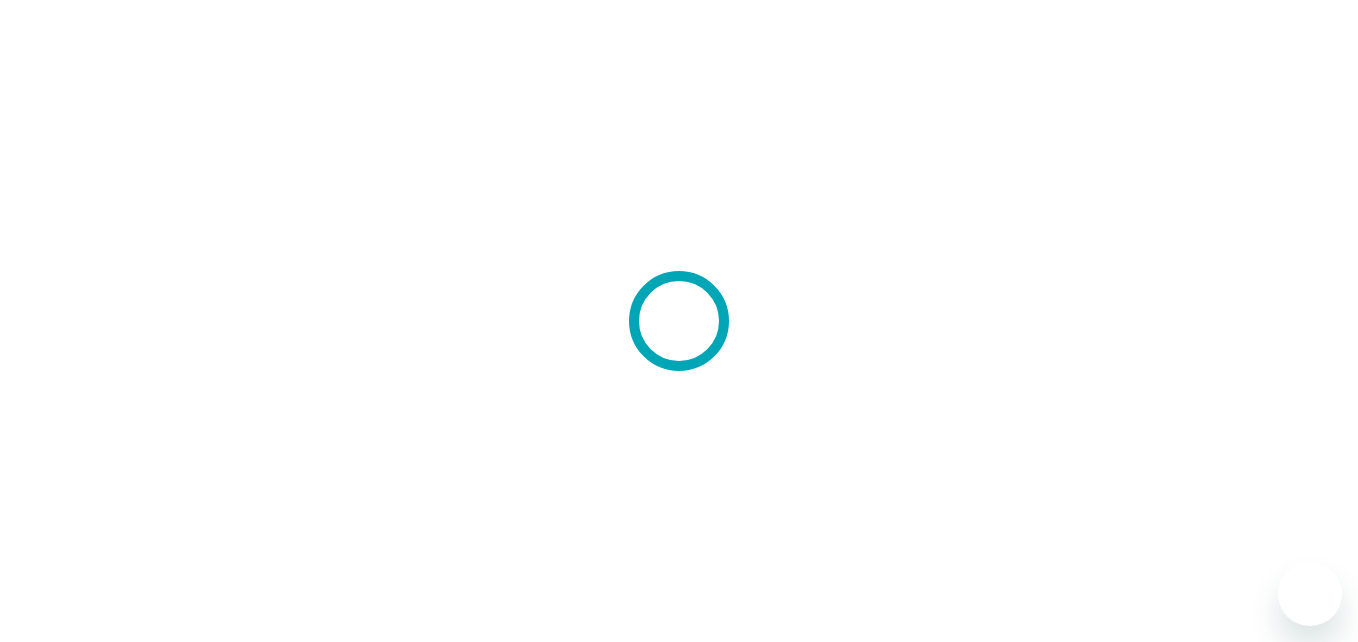 scroll, scrollTop: 0, scrollLeft: 0, axis: both 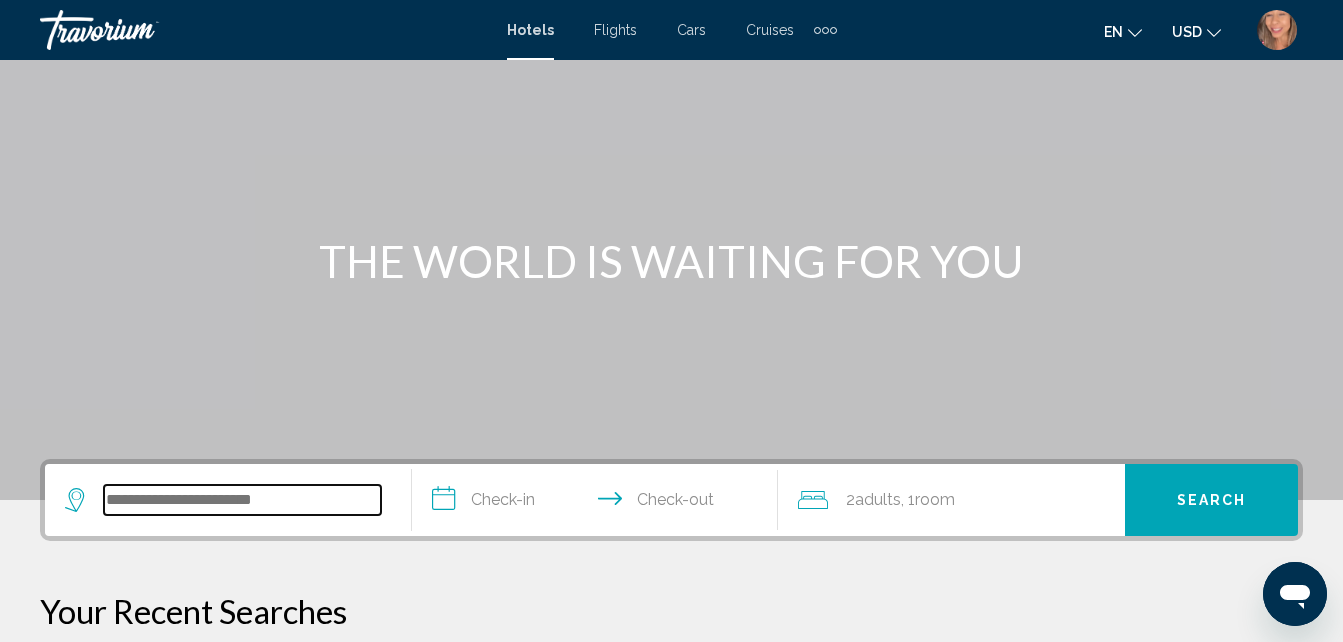 click at bounding box center (242, 500) 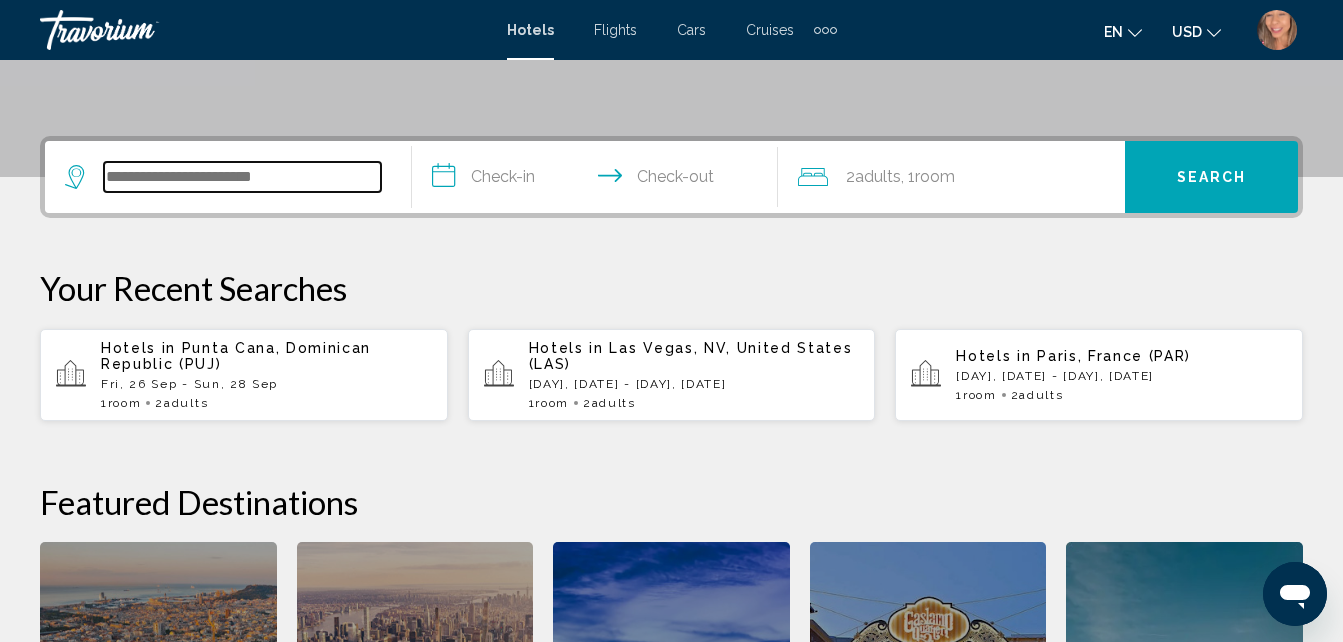 scroll, scrollTop: 494, scrollLeft: 0, axis: vertical 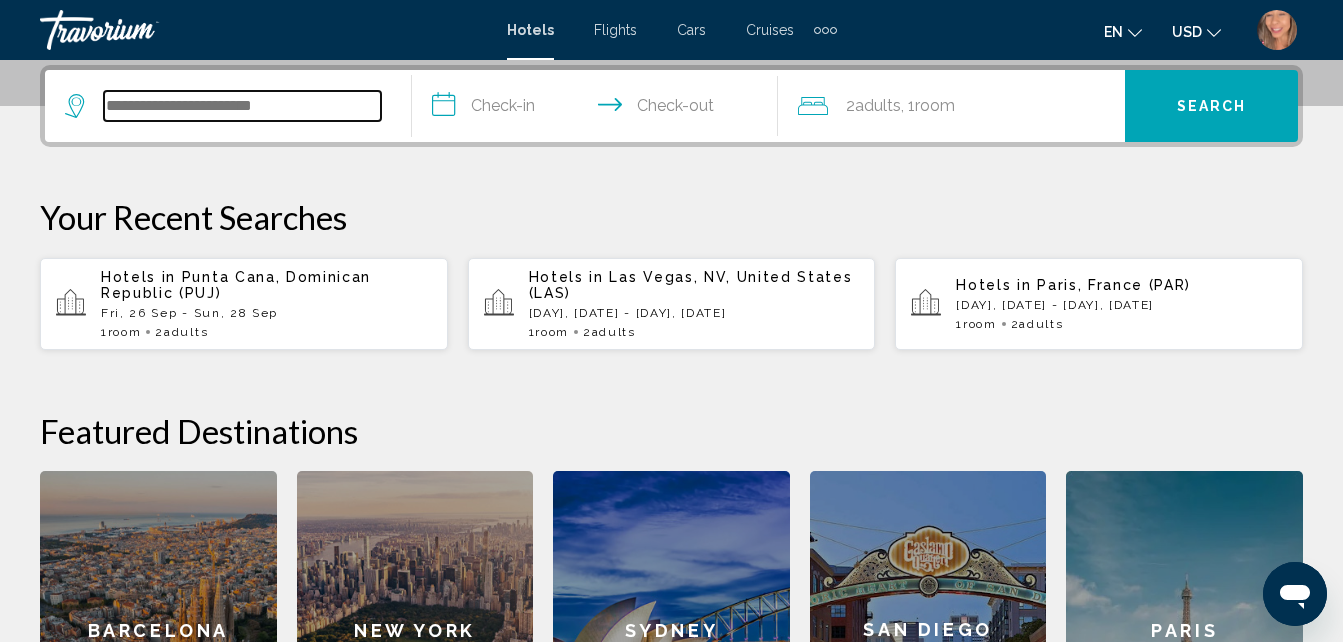 click at bounding box center [242, 106] 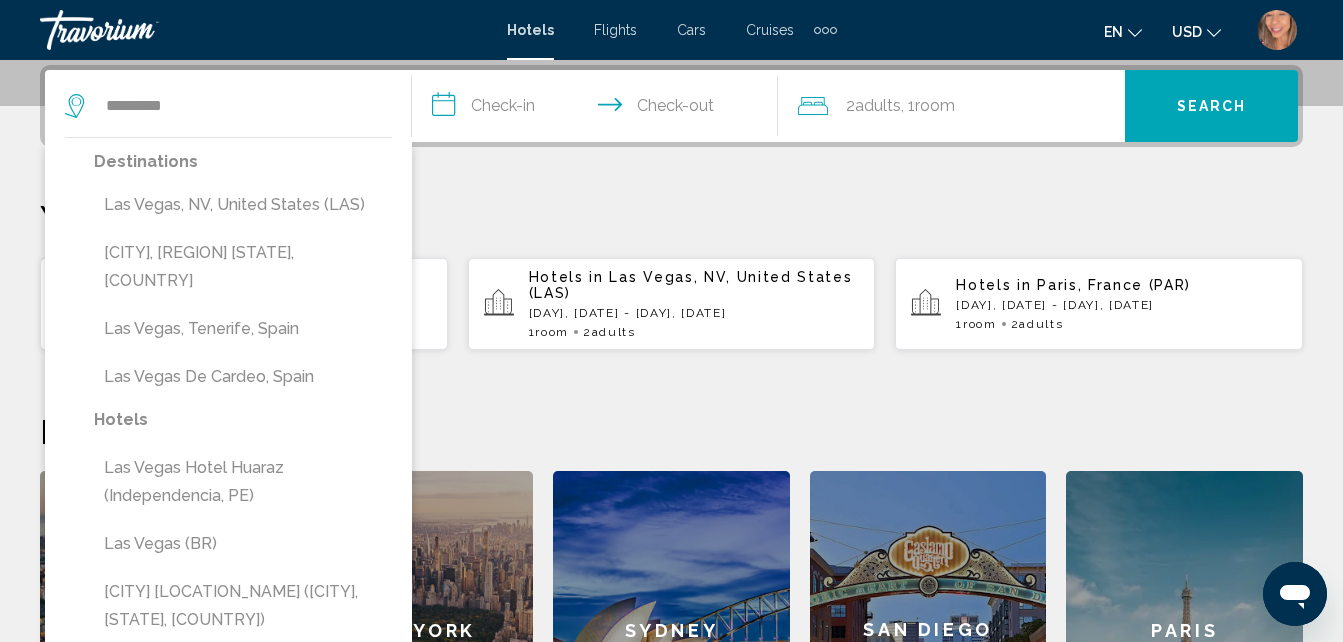 click on "Las Vegas, NV, United States (LAS)" at bounding box center (243, 205) 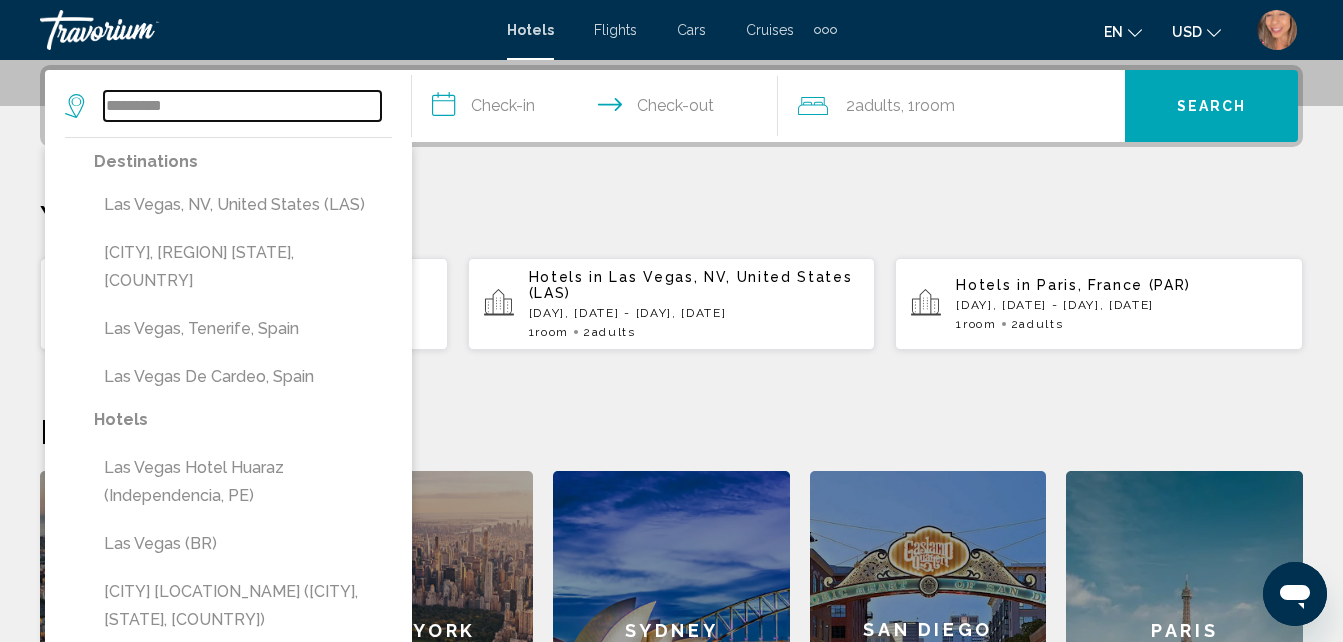 type on "**********" 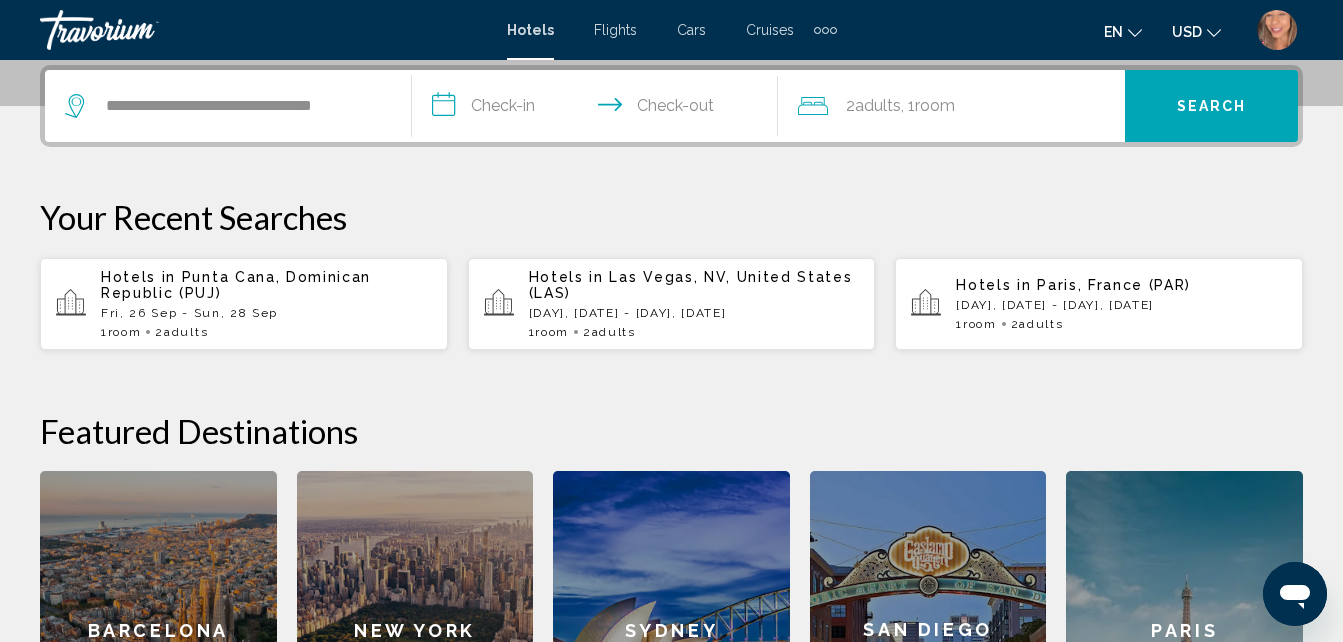 click on "**********" at bounding box center [599, 109] 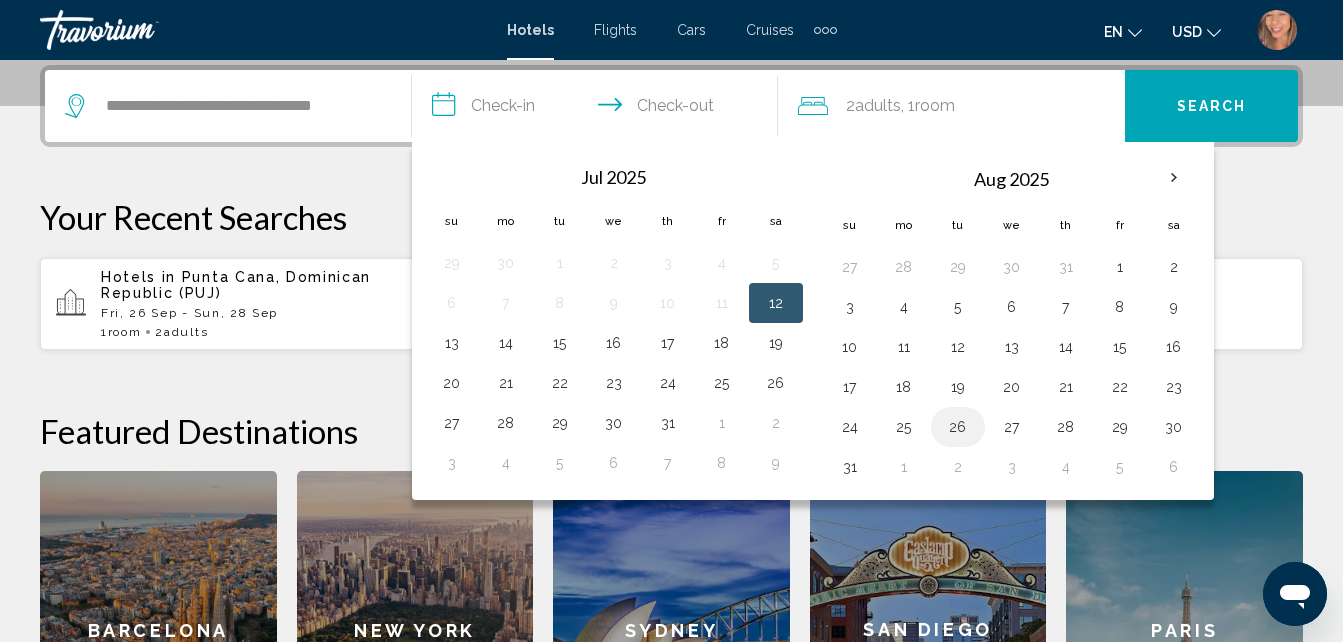 click on "26" at bounding box center (958, 427) 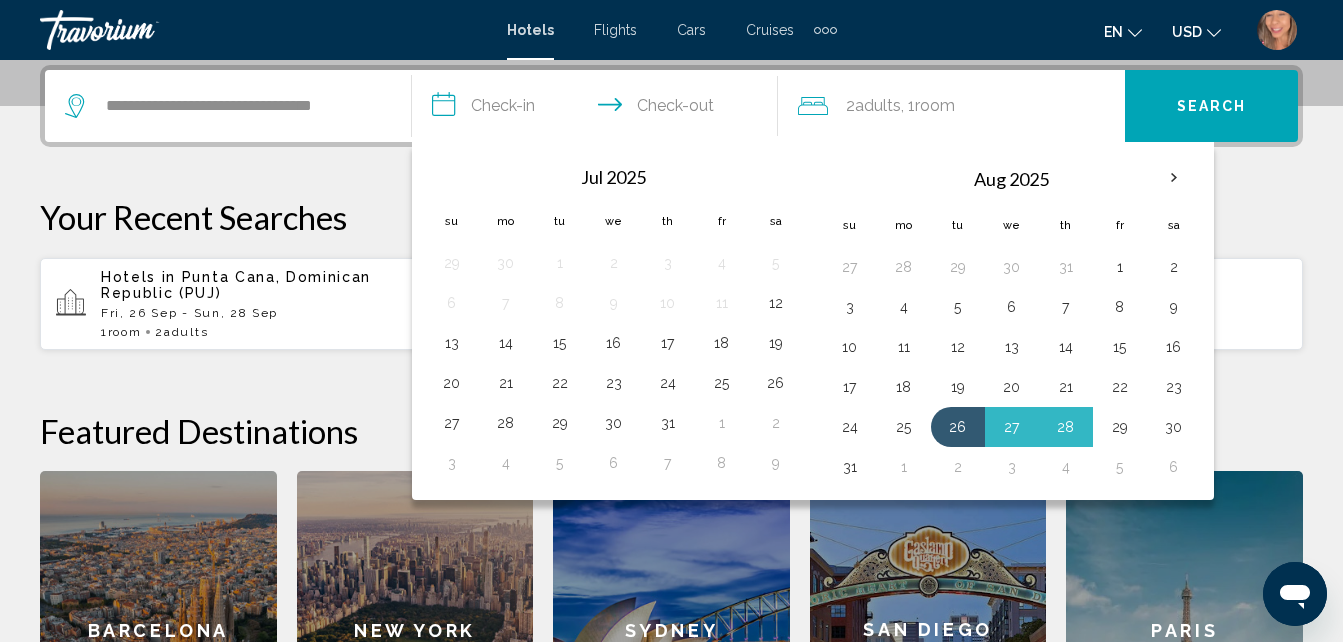 click on "29" at bounding box center [1120, 427] 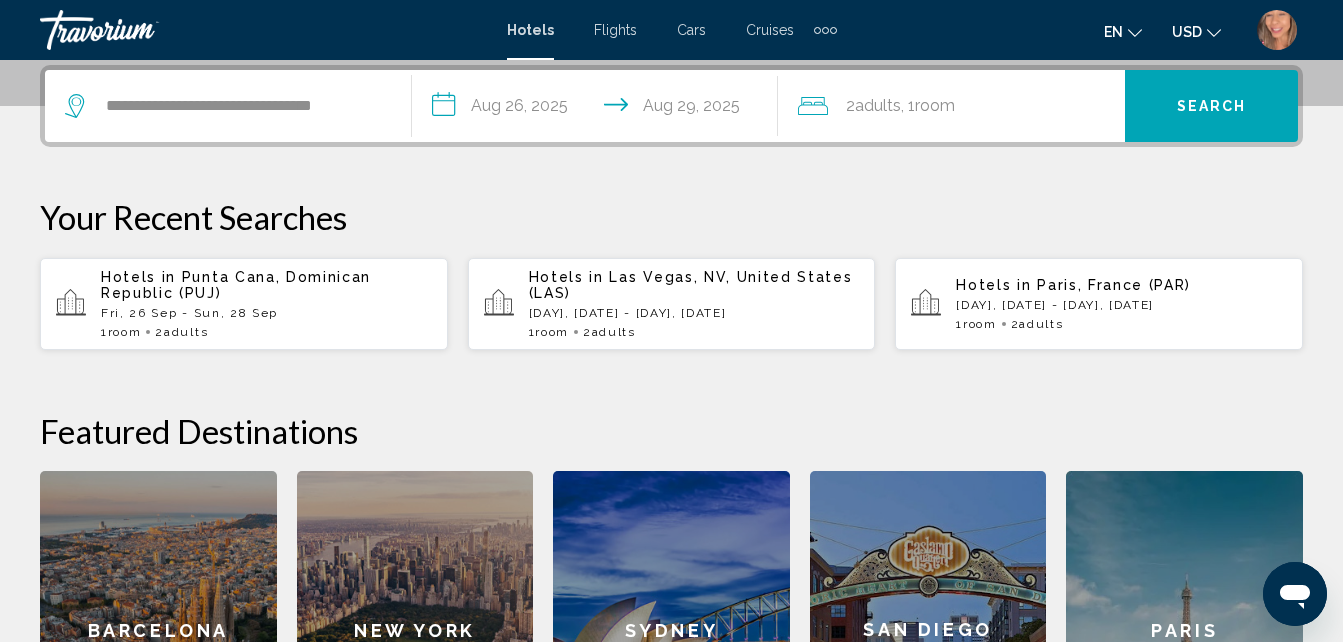 click on "Search" at bounding box center [1212, 107] 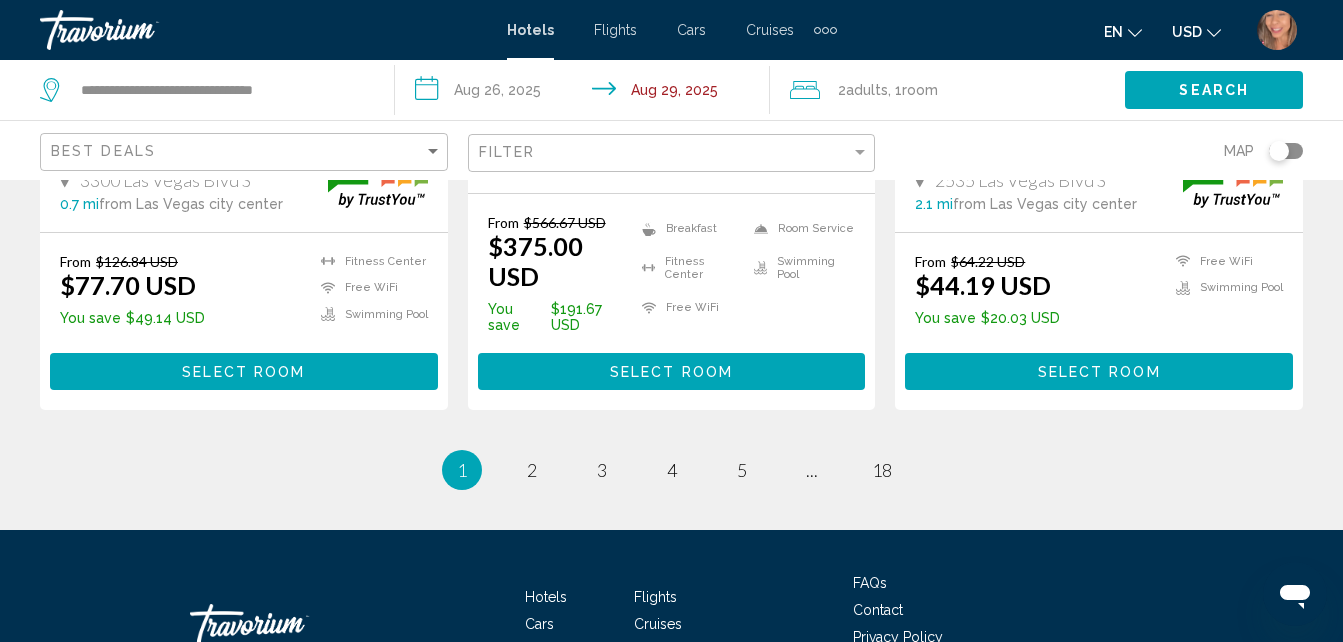 scroll, scrollTop: 2947, scrollLeft: 0, axis: vertical 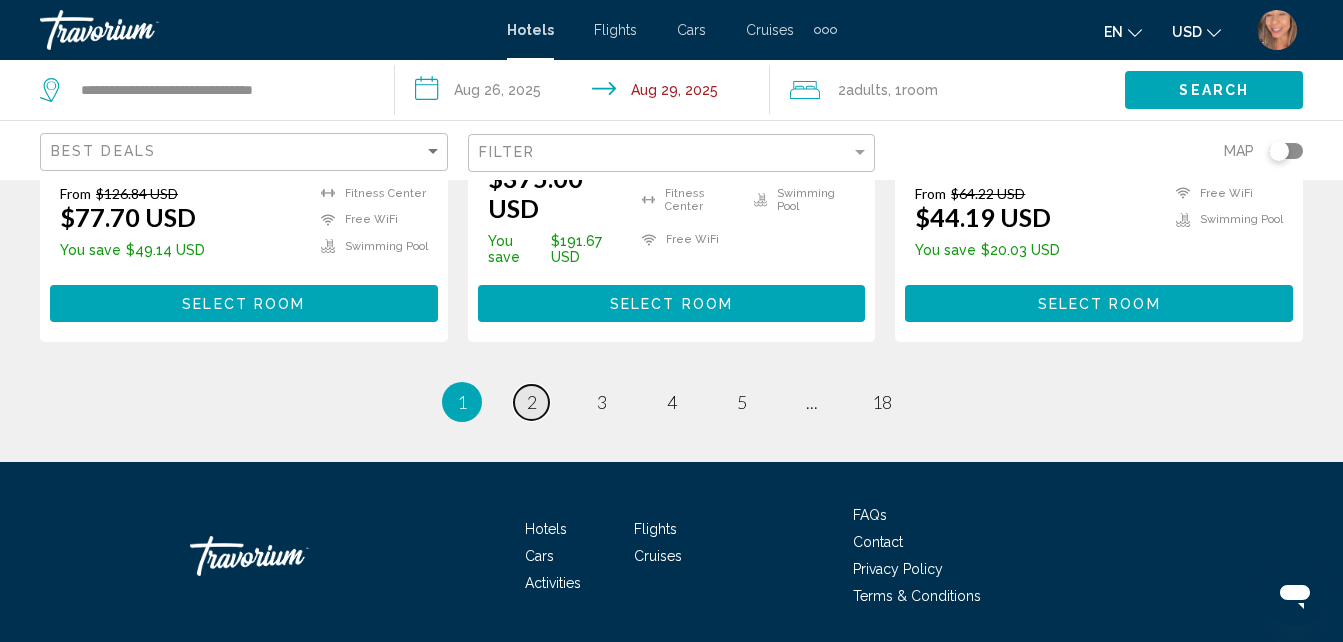 click on "2" at bounding box center [532, 402] 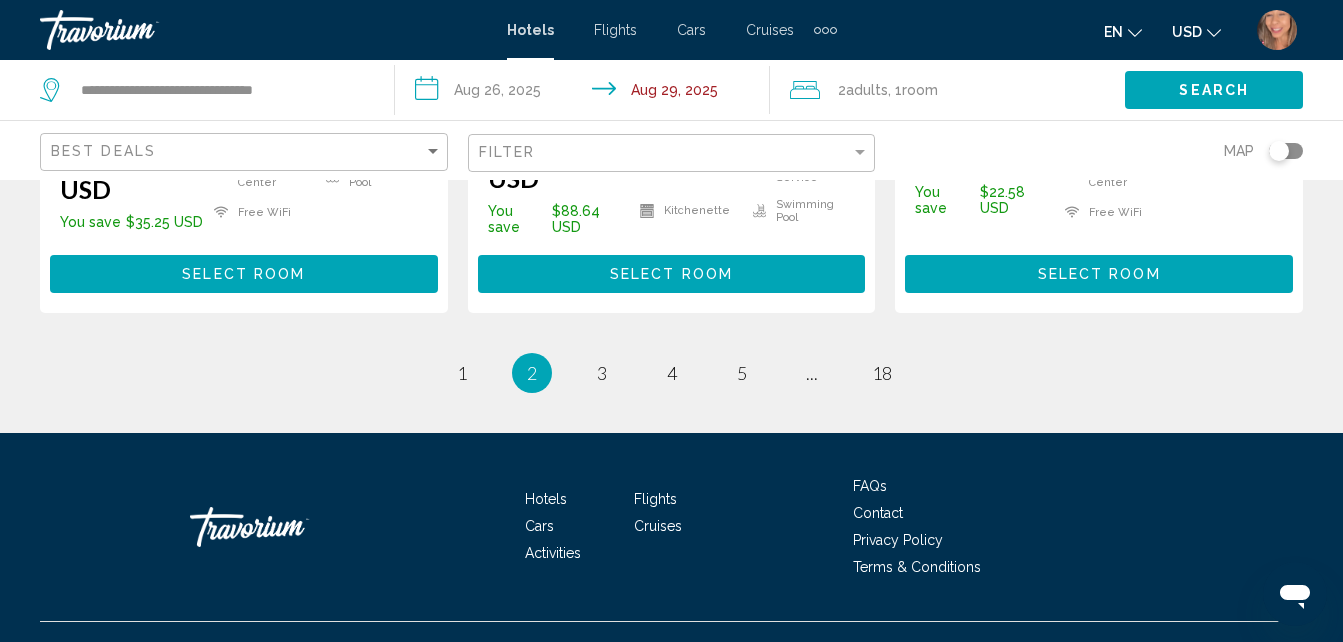 scroll, scrollTop: 2993, scrollLeft: 0, axis: vertical 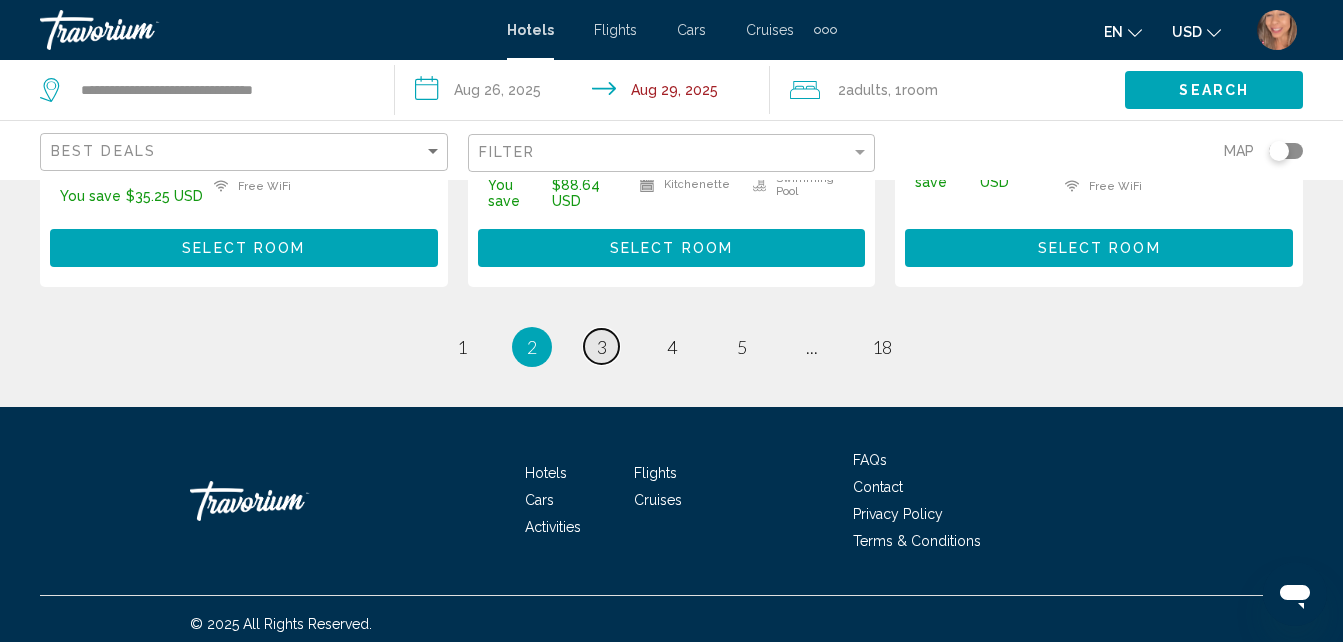 click on "page  3" at bounding box center [601, 346] 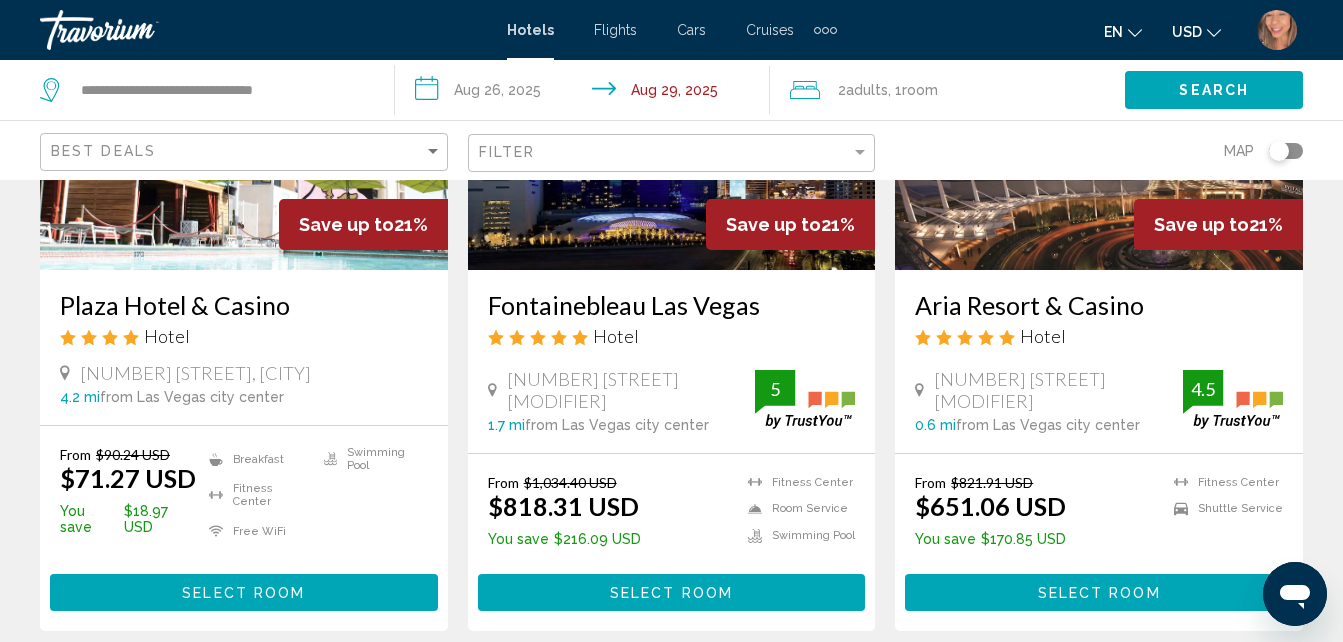 scroll, scrollTop: 200, scrollLeft: 0, axis: vertical 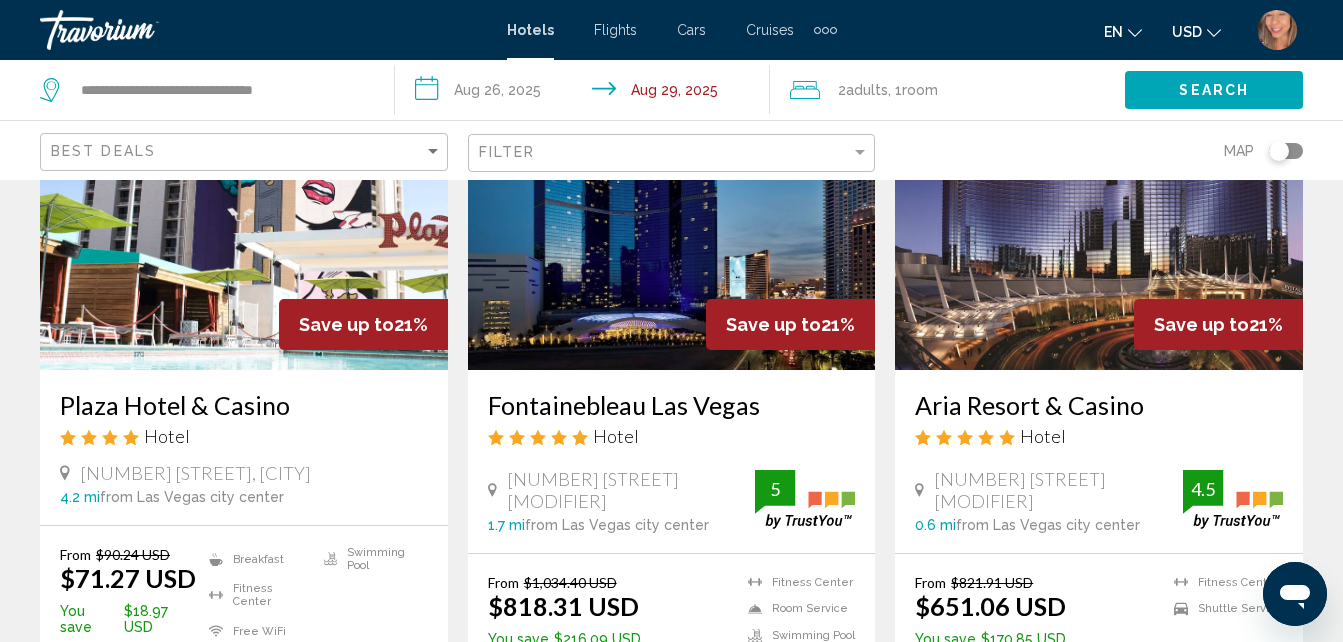 click on "**********" at bounding box center (586, 93) 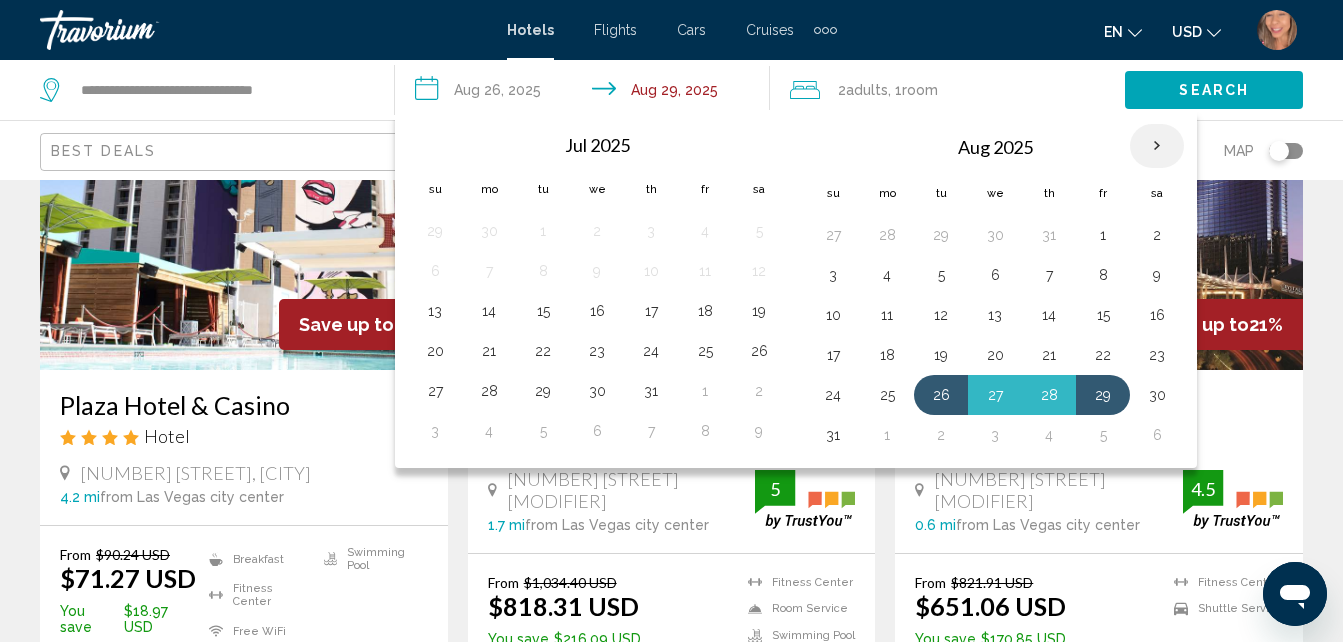 click at bounding box center [1157, 146] 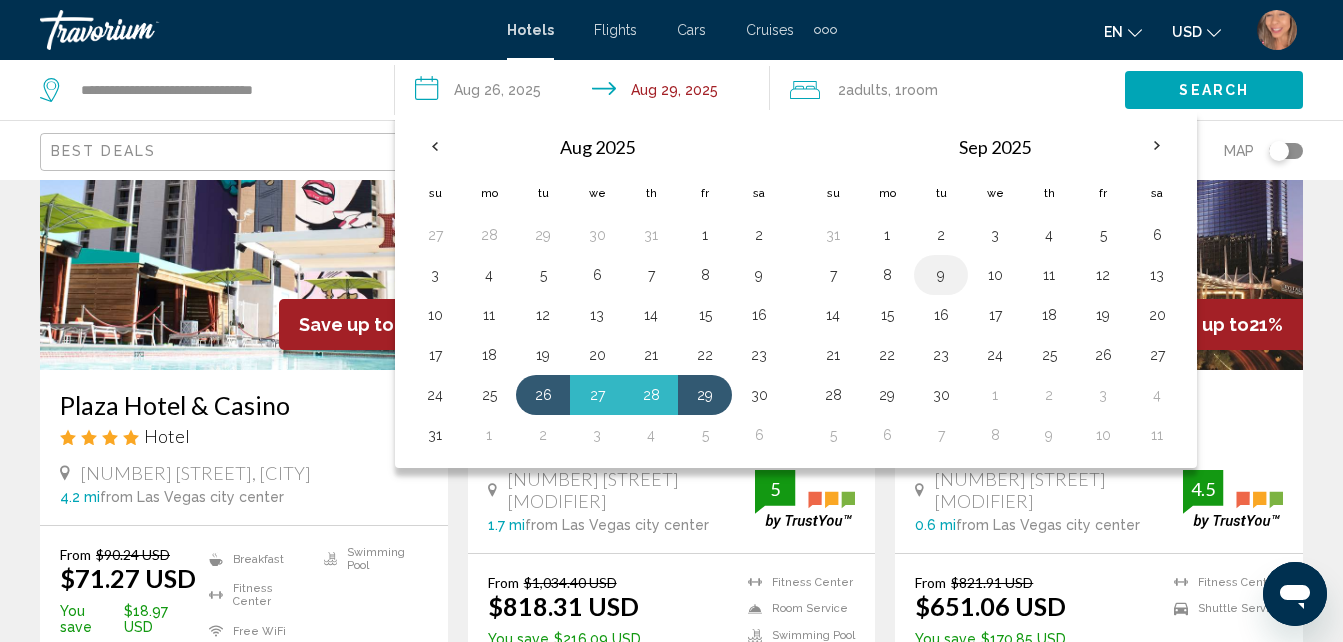 click on "9" at bounding box center [941, 275] 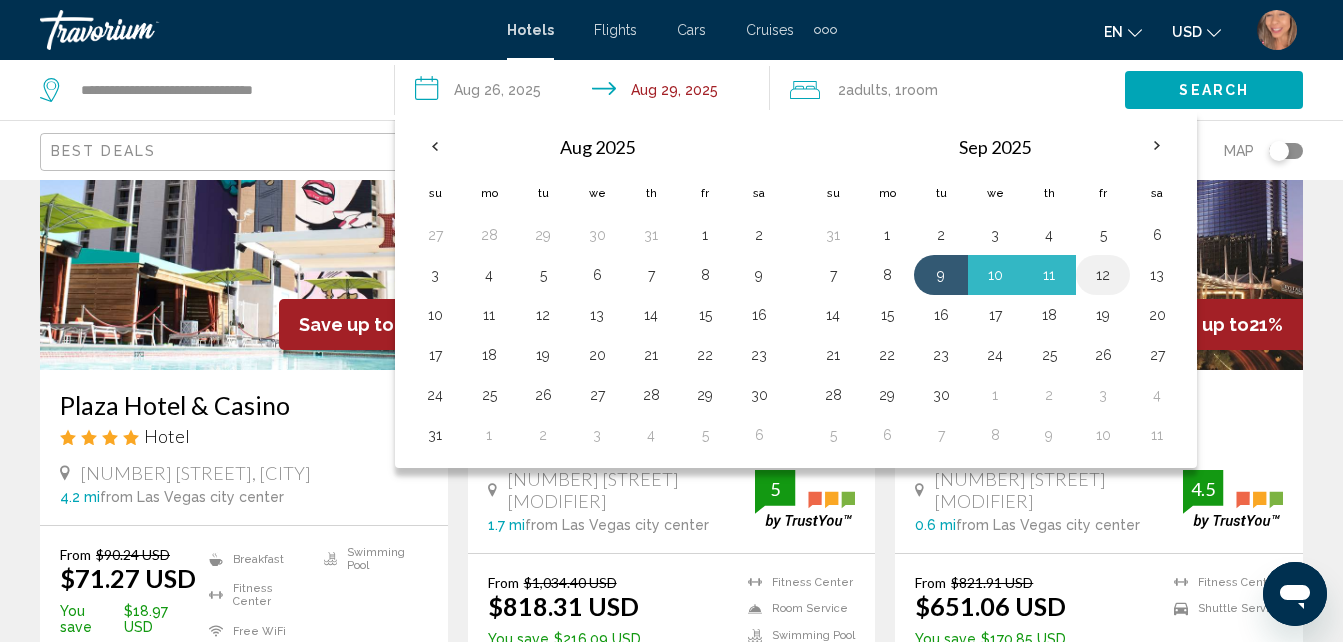 click on "12" at bounding box center (1103, 275) 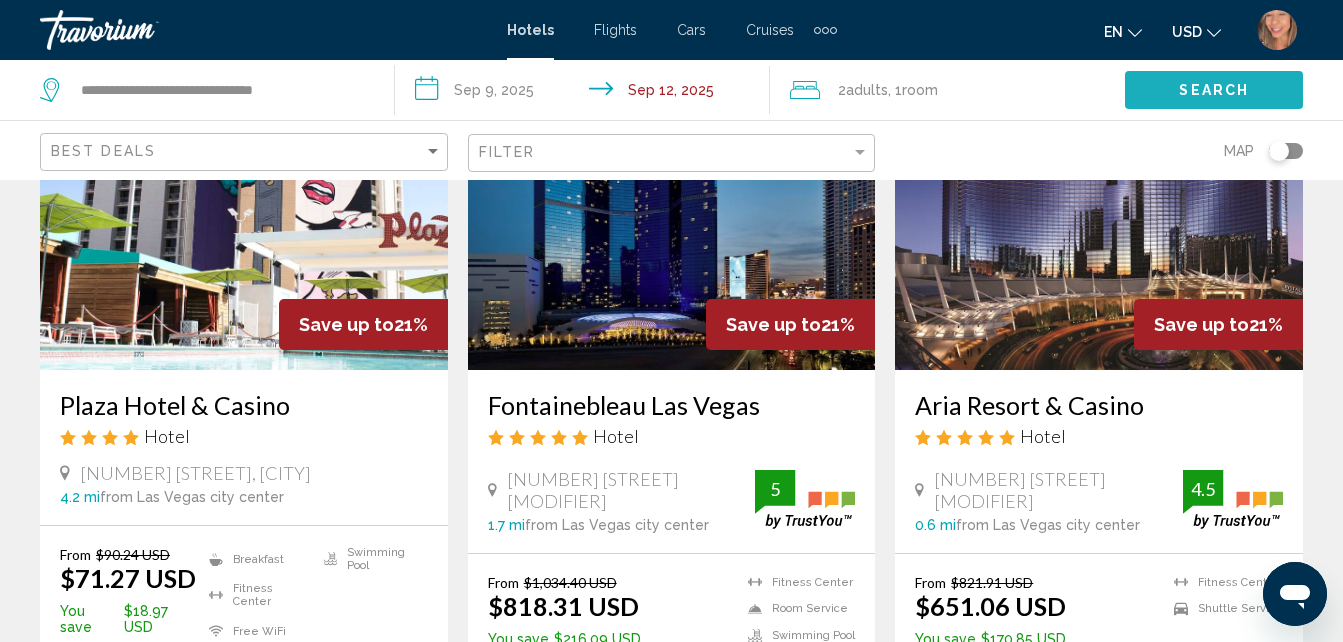 click on "Search" 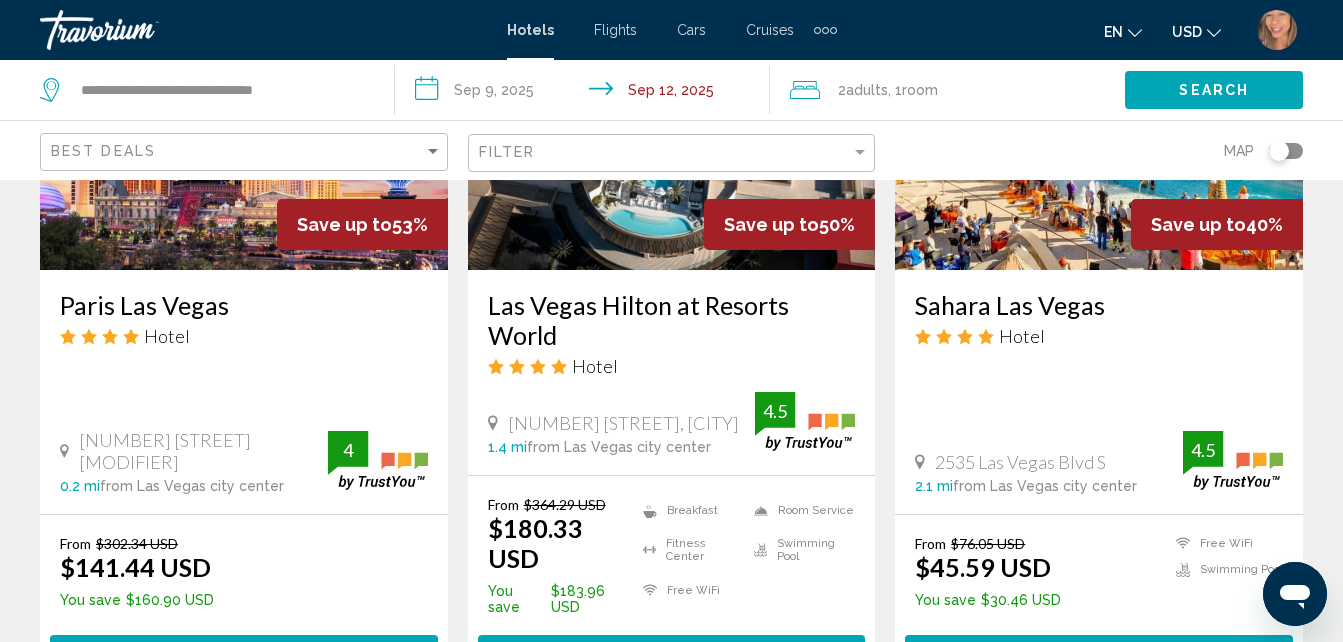 scroll, scrollTop: 1900, scrollLeft: 0, axis: vertical 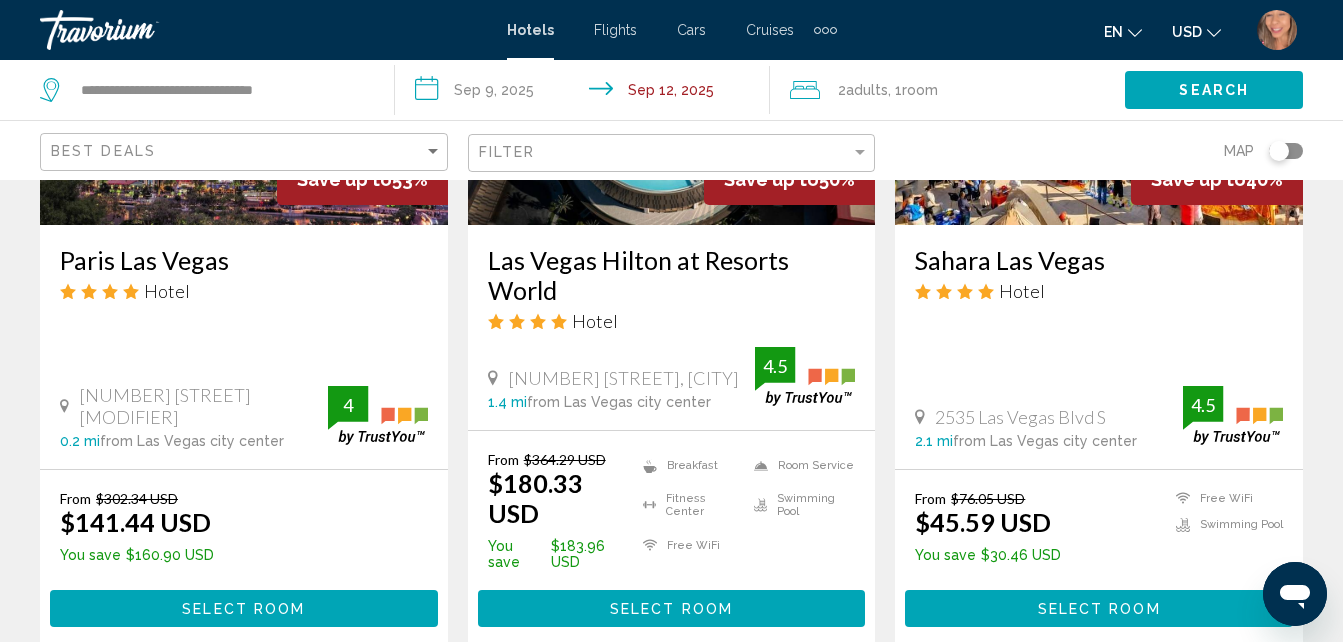 drag, startPoint x: 59, startPoint y: 250, endPoint x: 230, endPoint y: 260, distance: 171.29214 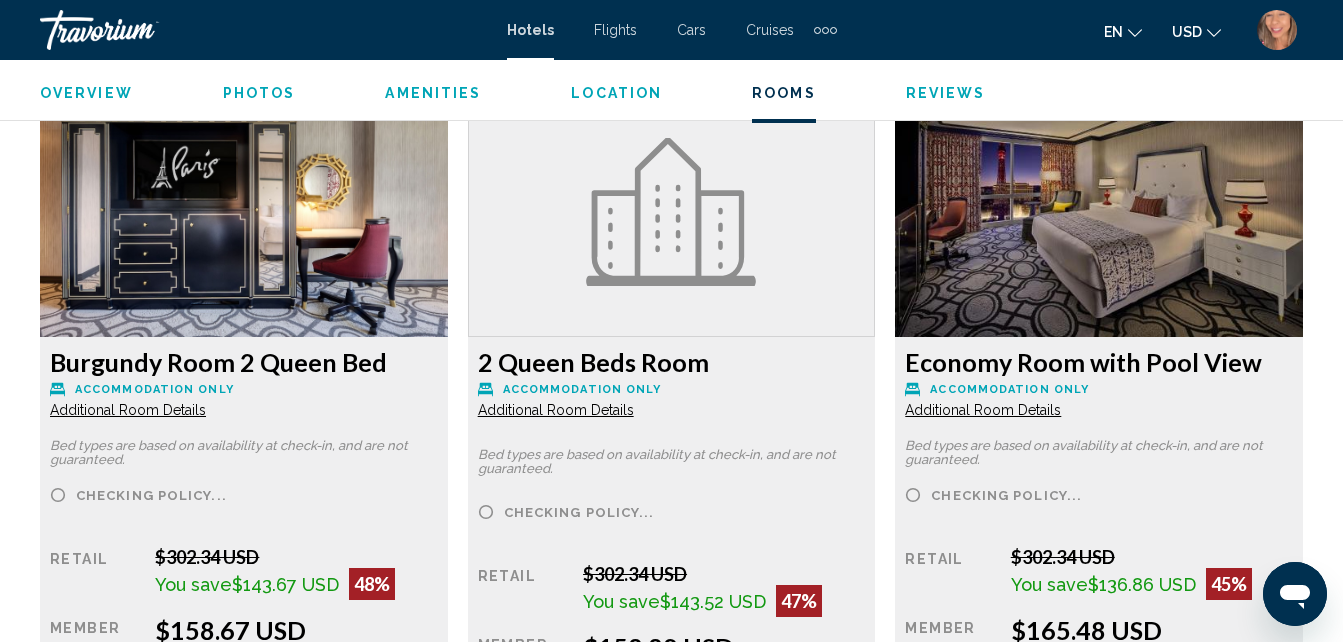 scroll, scrollTop: 3717, scrollLeft: 0, axis: vertical 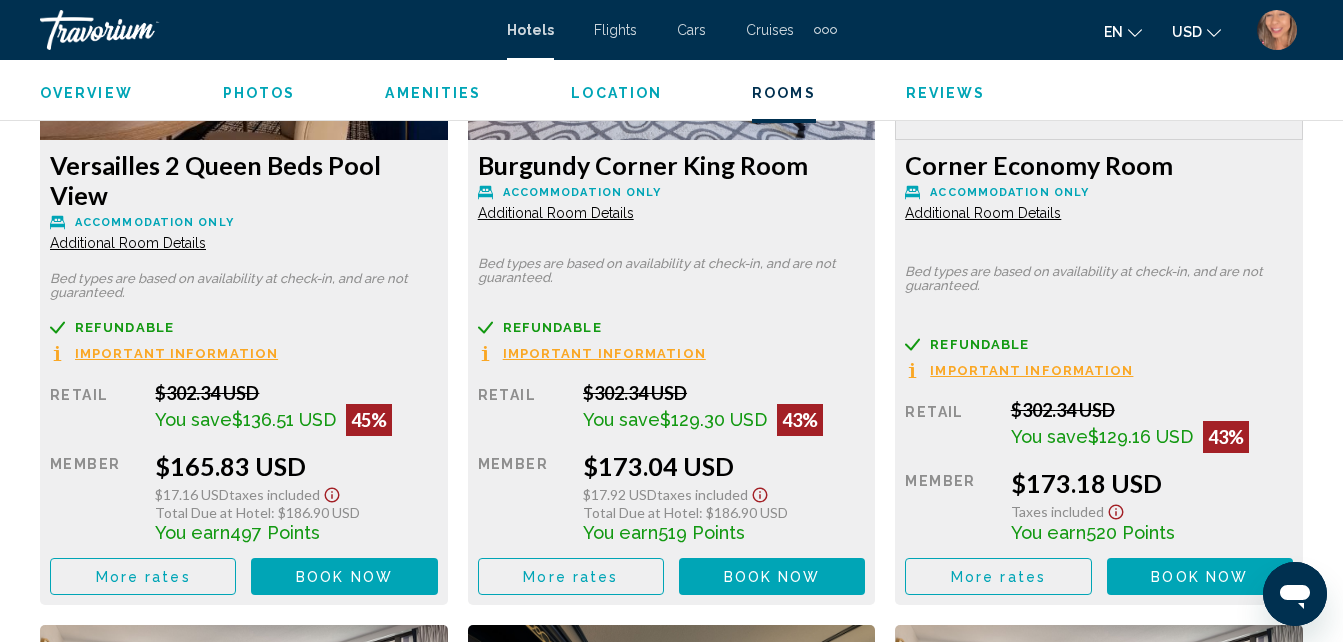 click on "Book now" at bounding box center (344, -864) 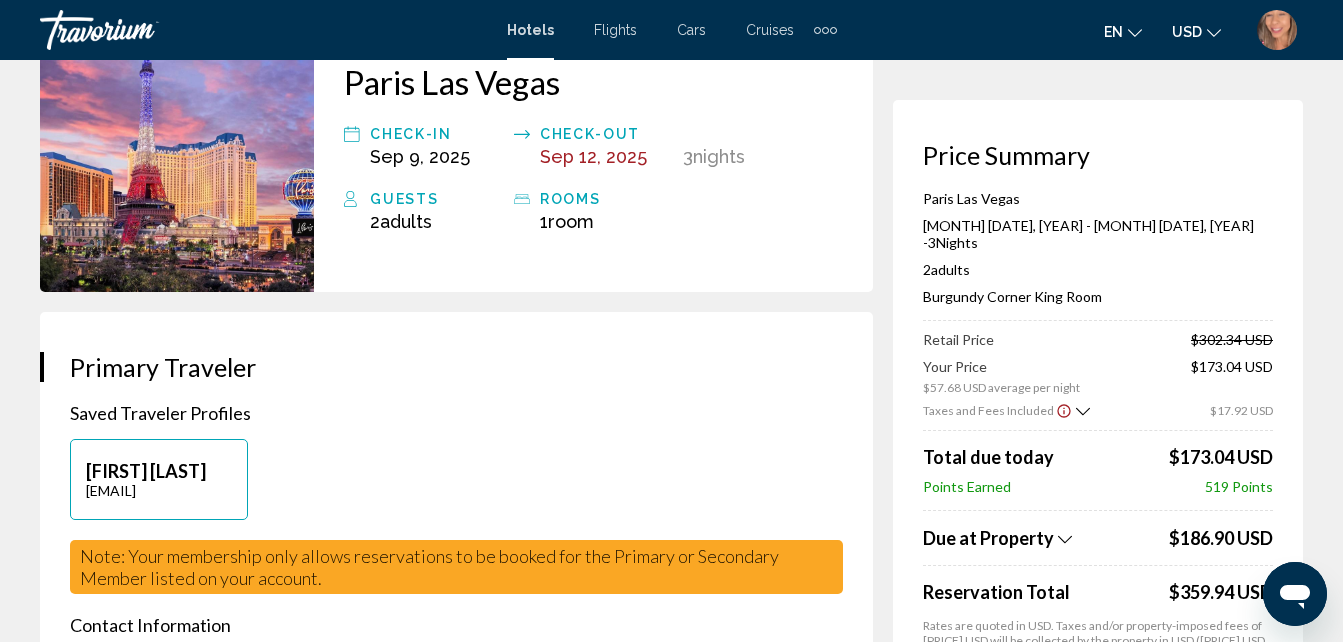 scroll, scrollTop: 200, scrollLeft: 0, axis: vertical 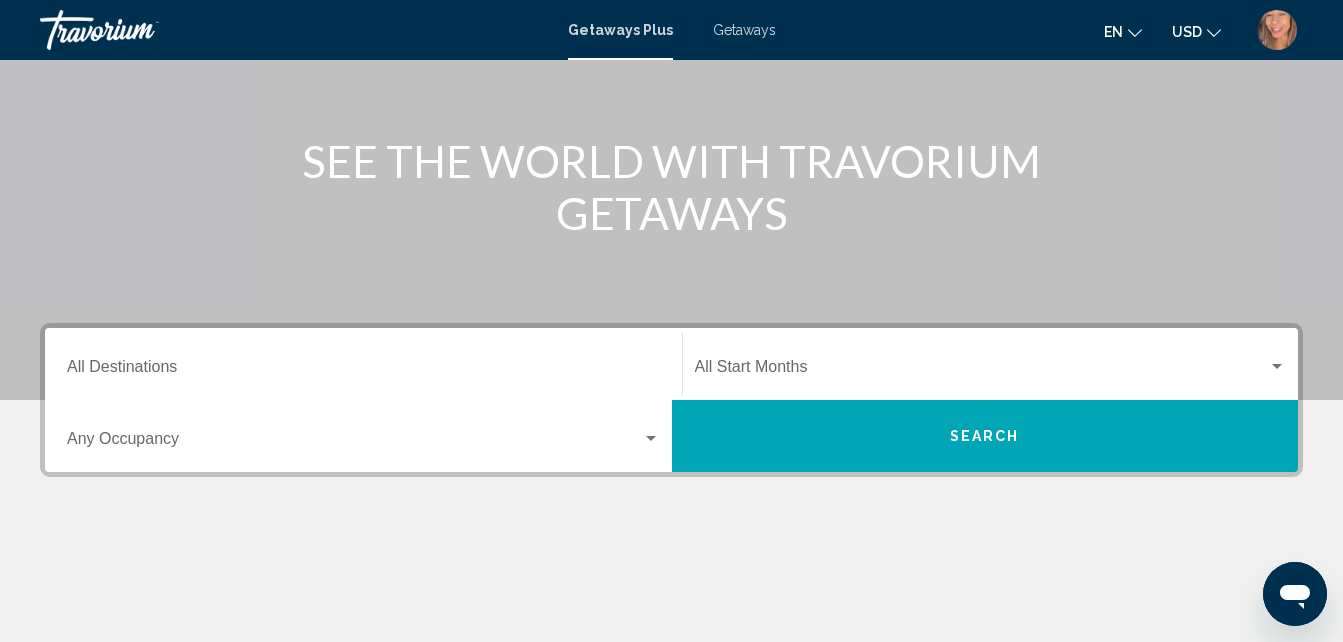 click on "Getaways Plus" at bounding box center (620, 30) 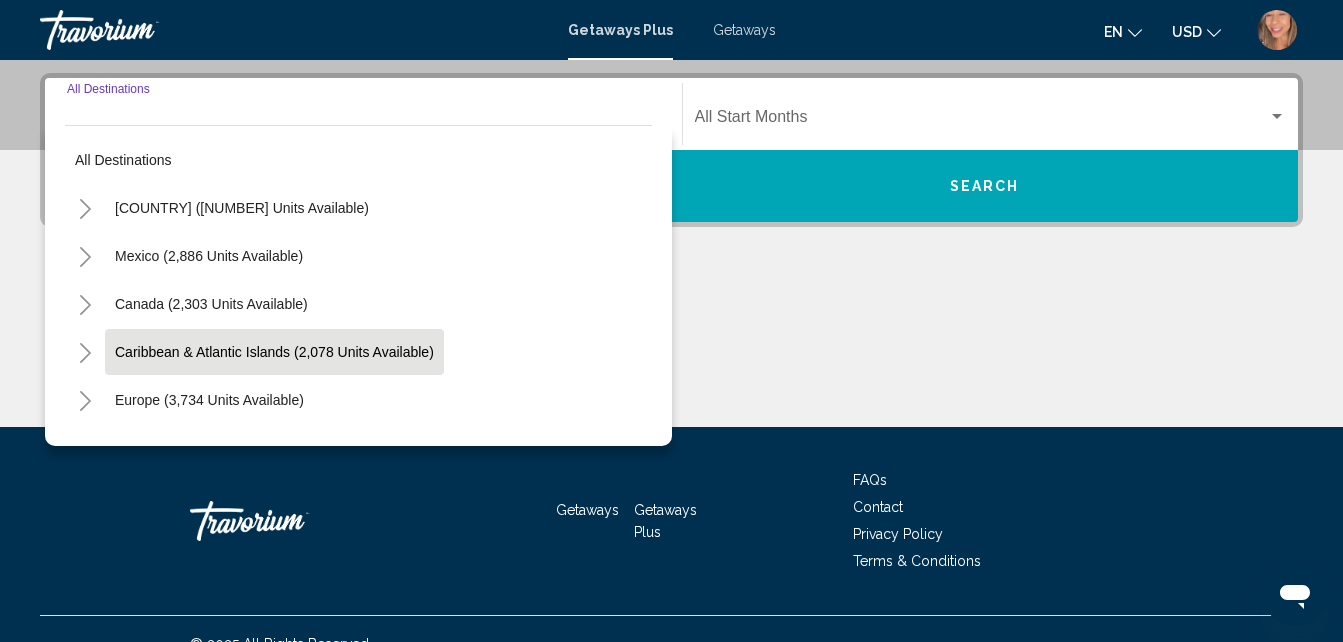 scroll, scrollTop: 458, scrollLeft: 0, axis: vertical 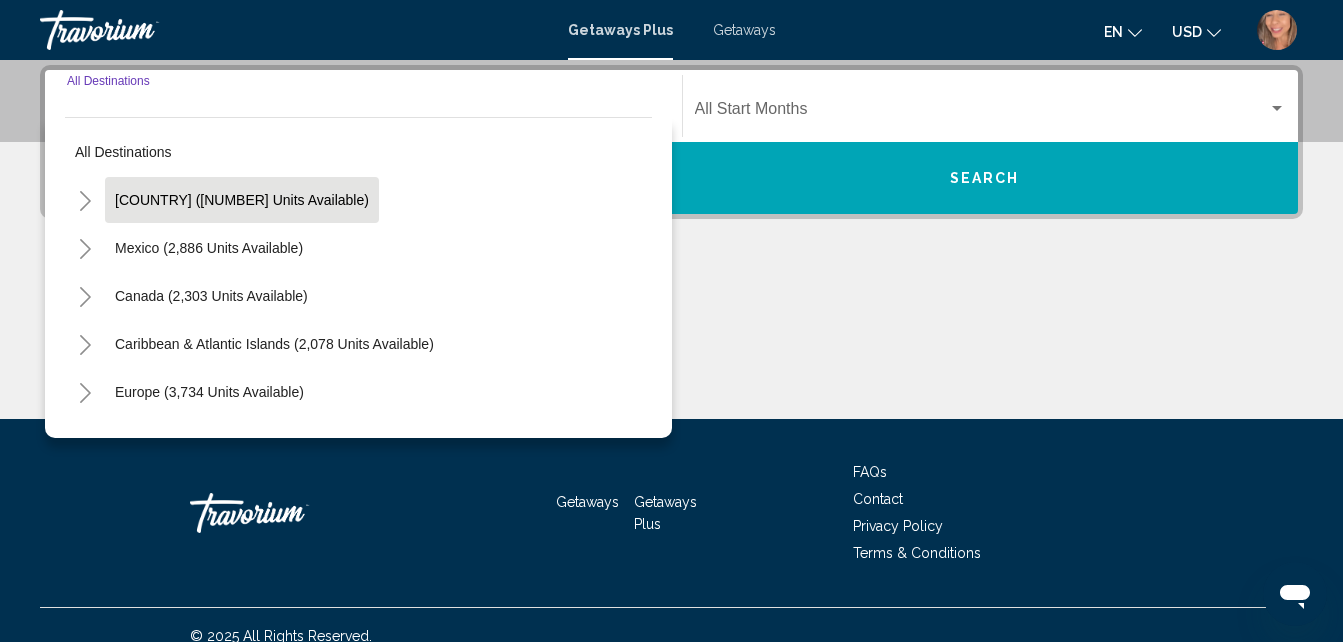 click on "United States (43,379 units available)" at bounding box center [209, 248] 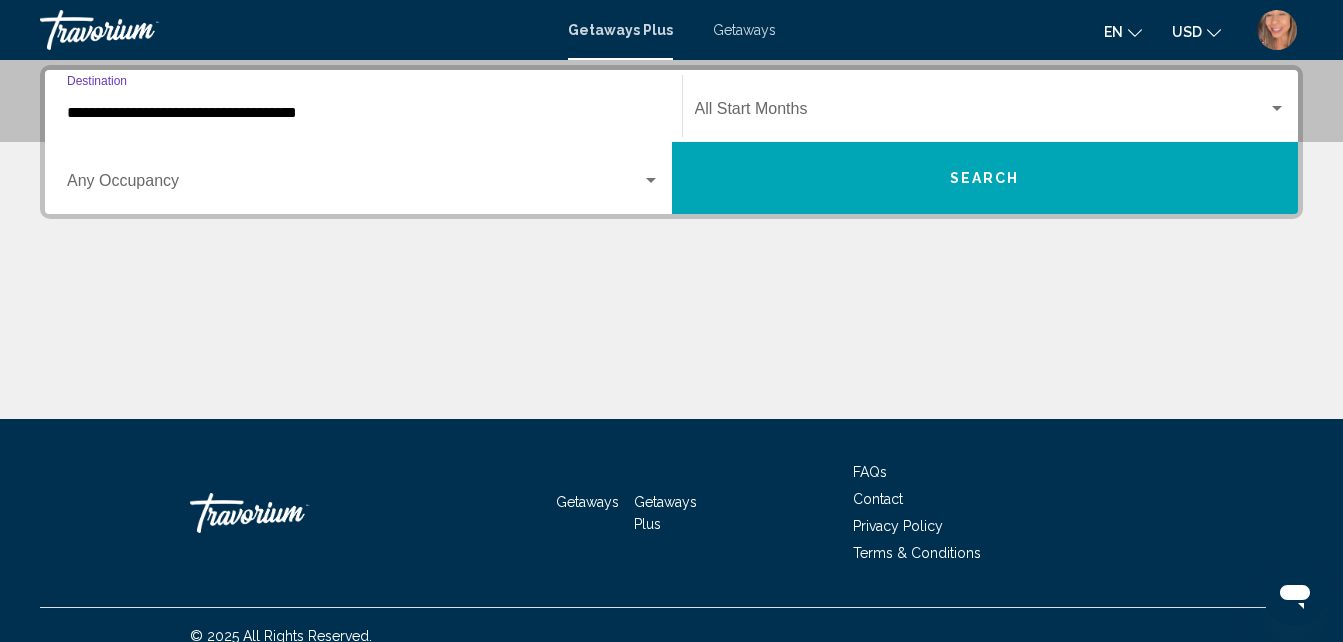 click on "**********" at bounding box center [363, 113] 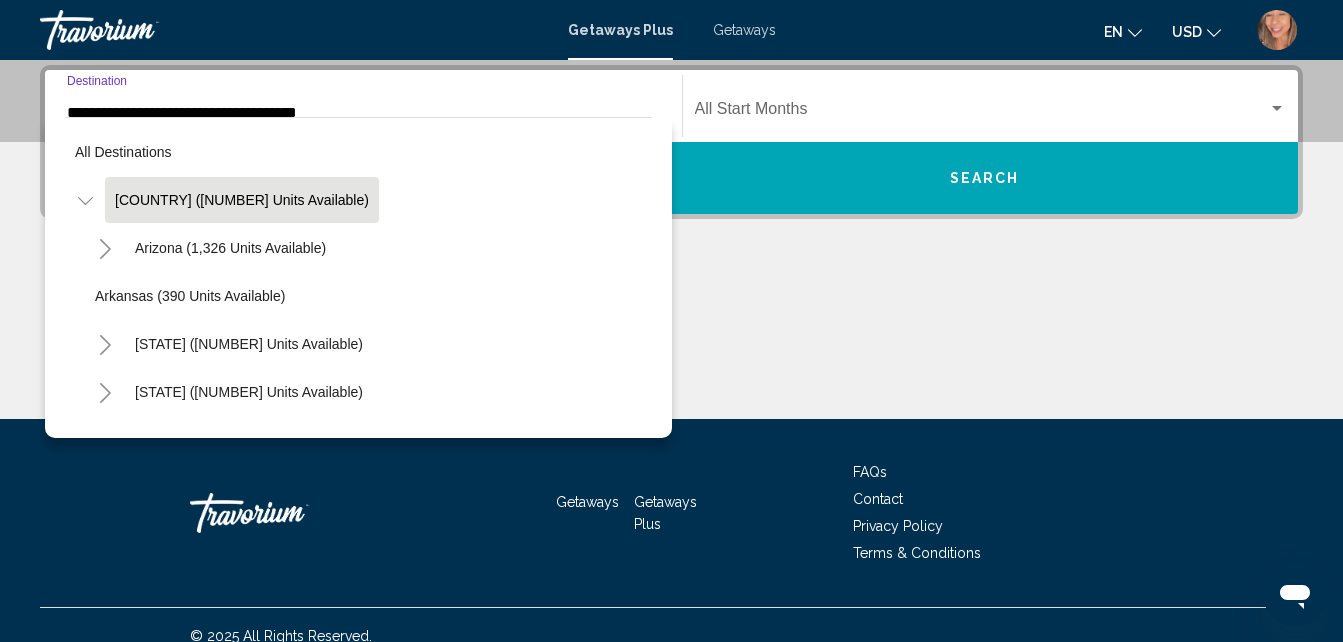 scroll, scrollTop: 337, scrollLeft: 0, axis: vertical 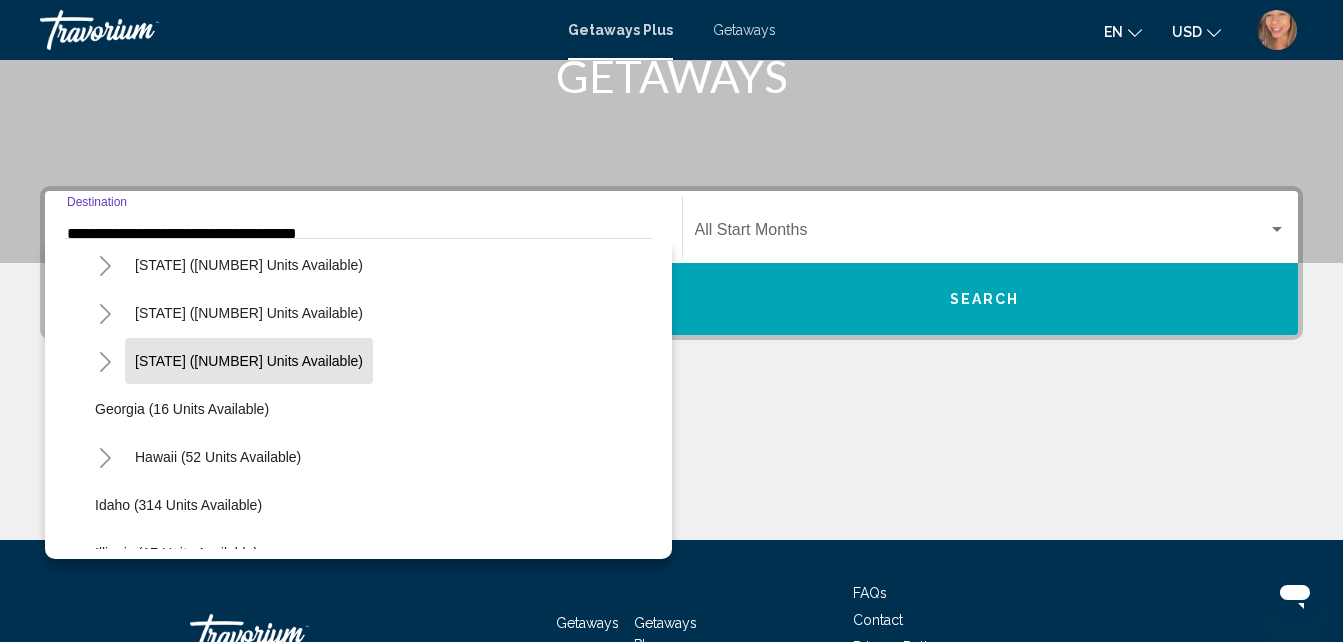 click on "Florida (9,481 units available)" 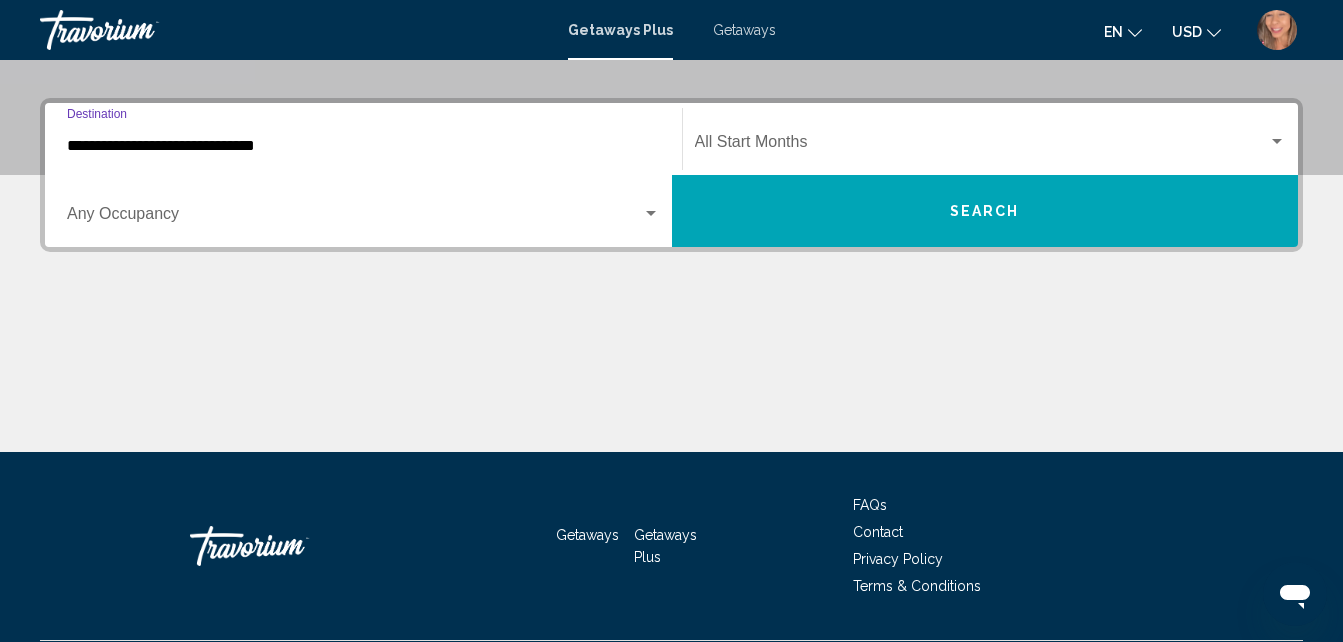 scroll, scrollTop: 458, scrollLeft: 0, axis: vertical 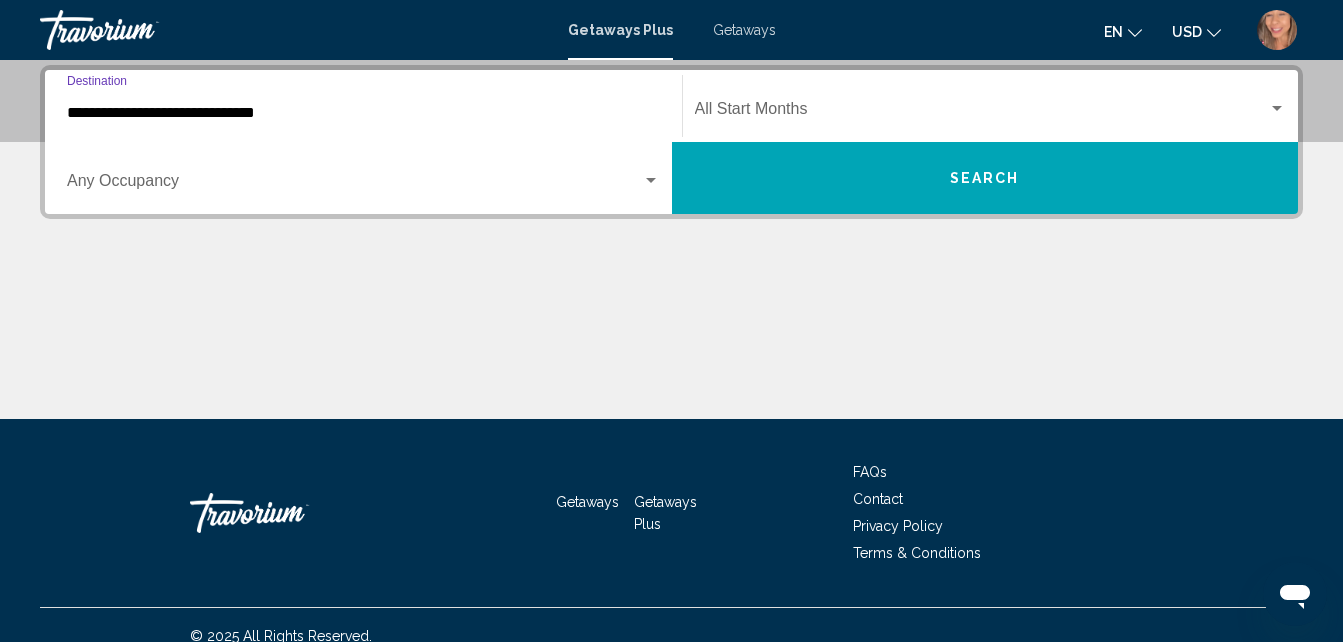 click at bounding box center (354, 185) 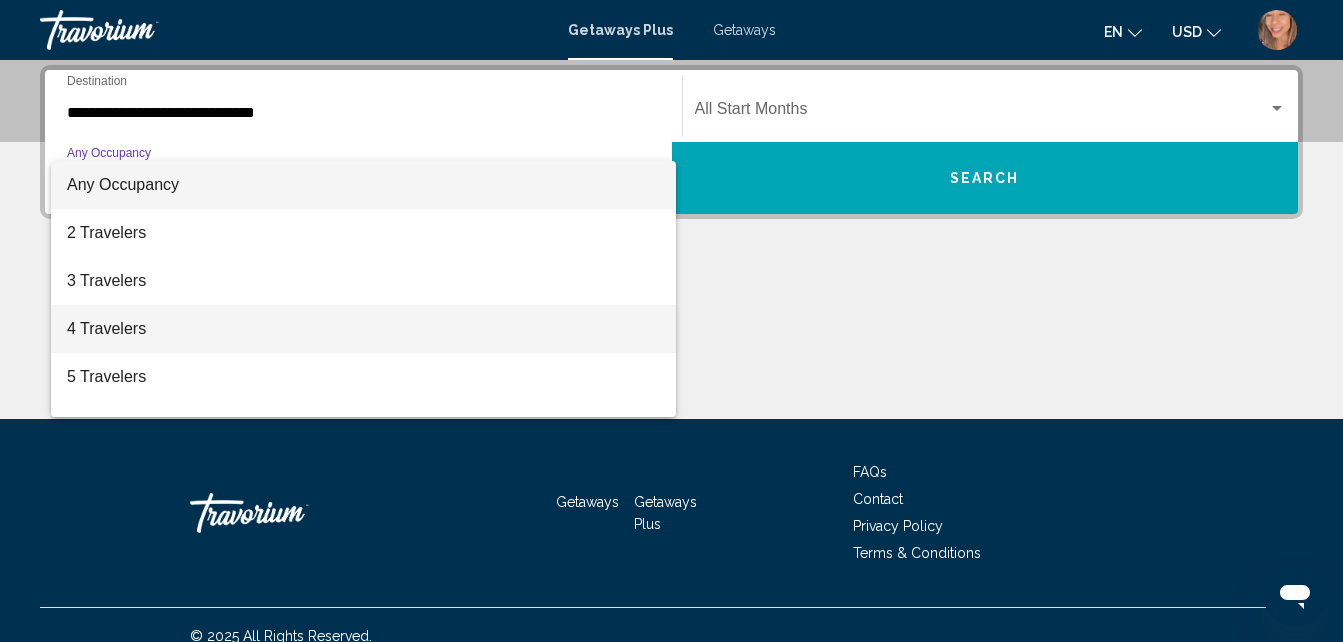 click on "4 Travelers" at bounding box center [363, 329] 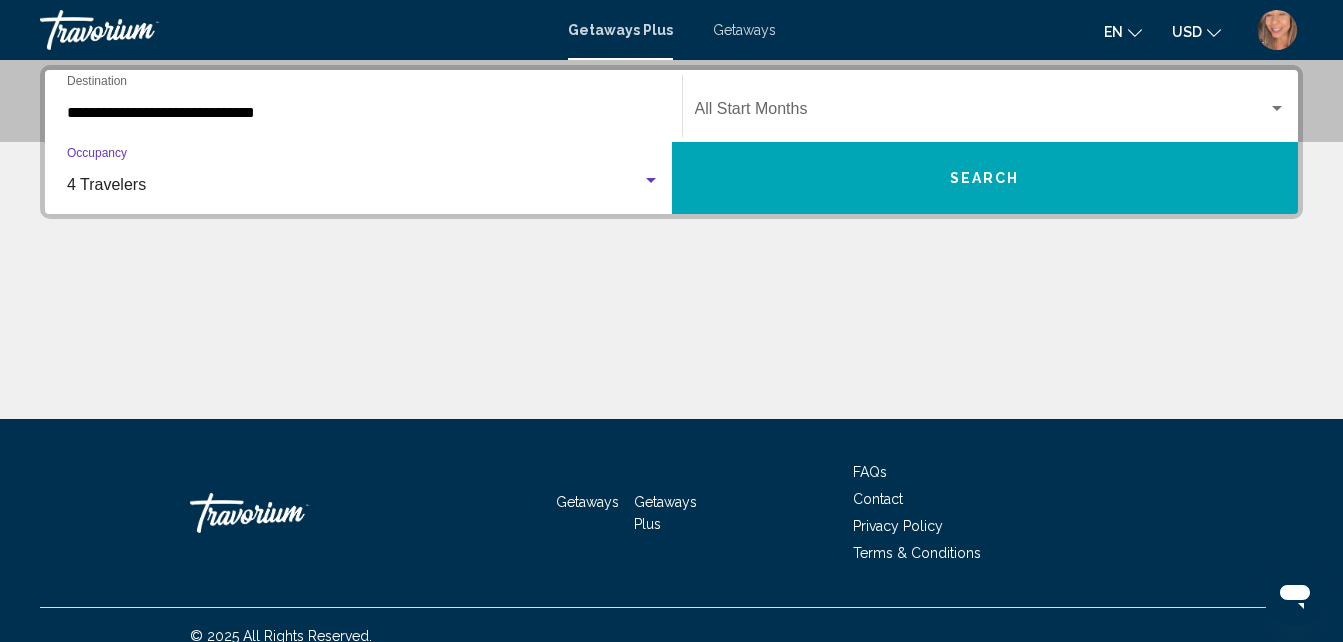 click at bounding box center [982, 113] 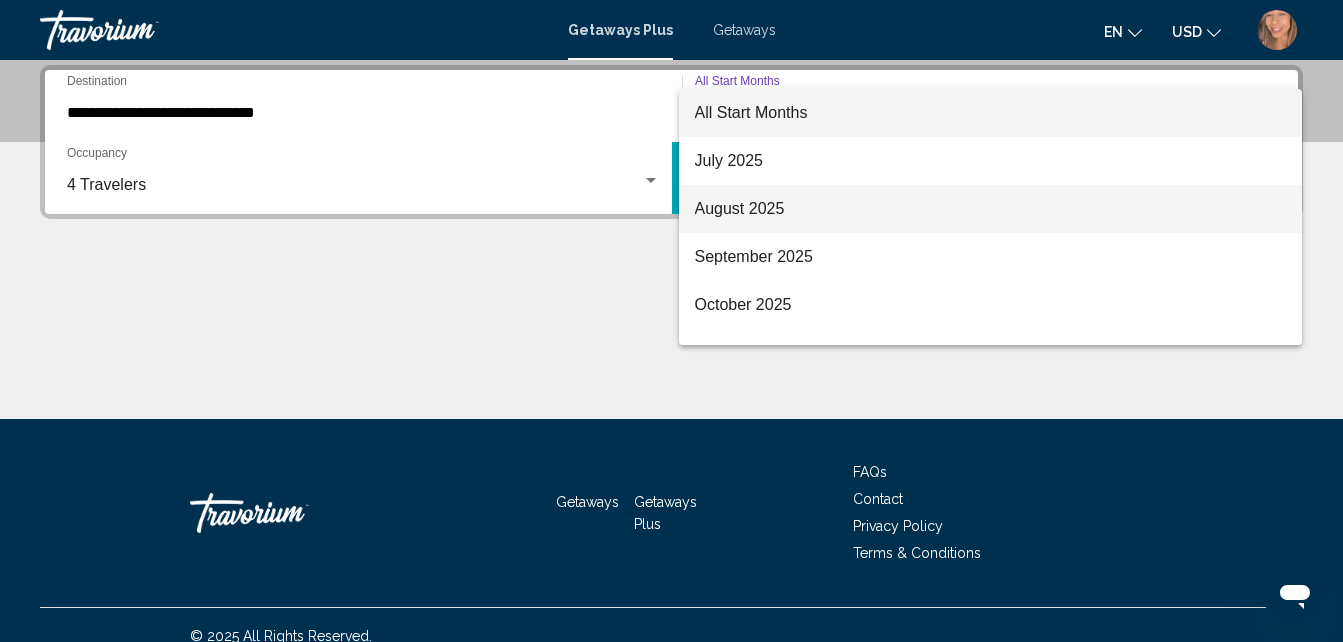 click on "August 2025" at bounding box center [991, 209] 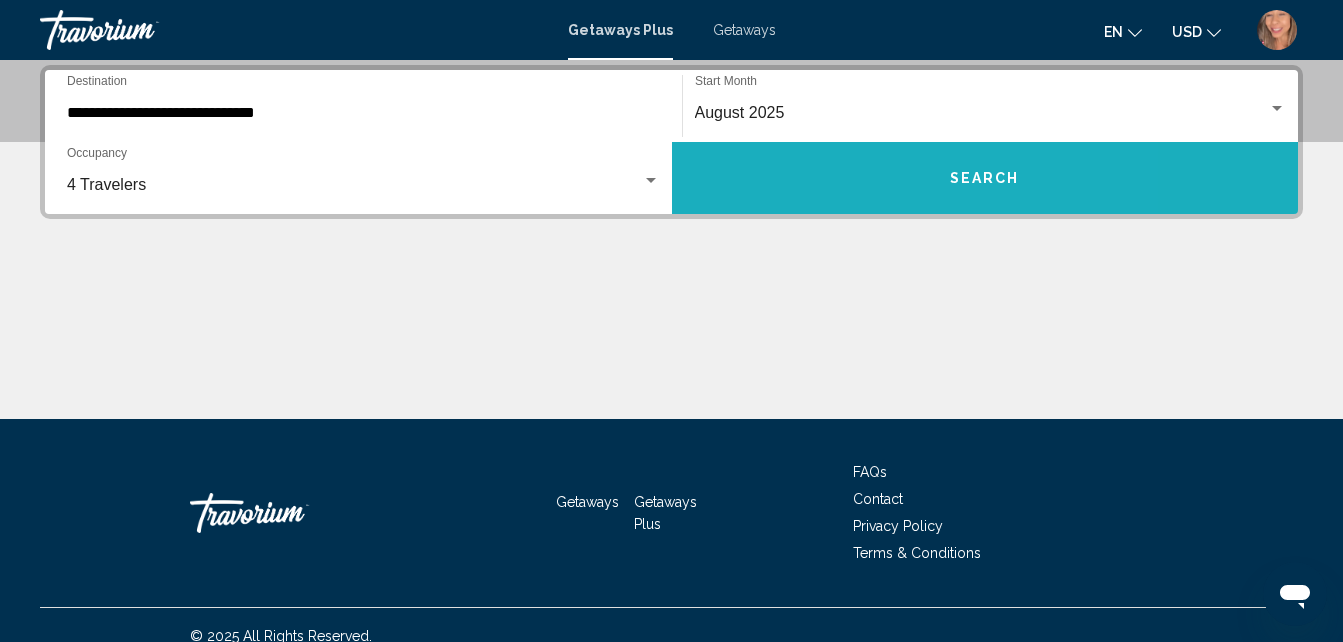 click on "Search" at bounding box center (985, 178) 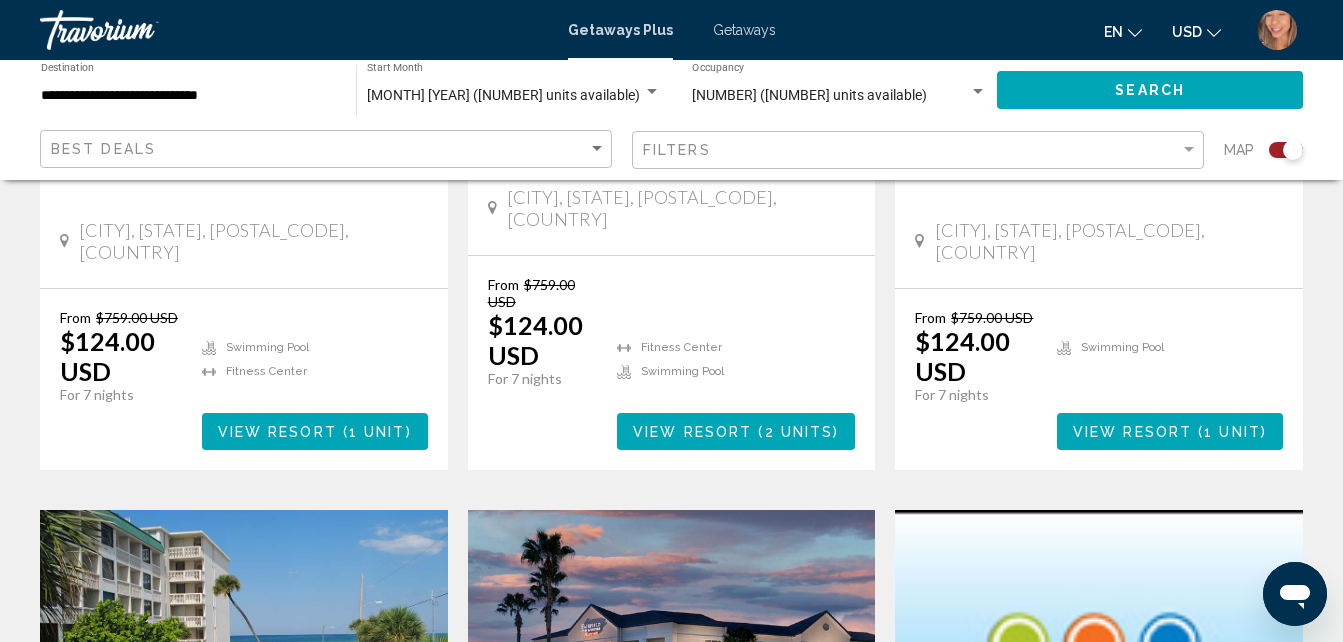 scroll, scrollTop: 1800, scrollLeft: 0, axis: vertical 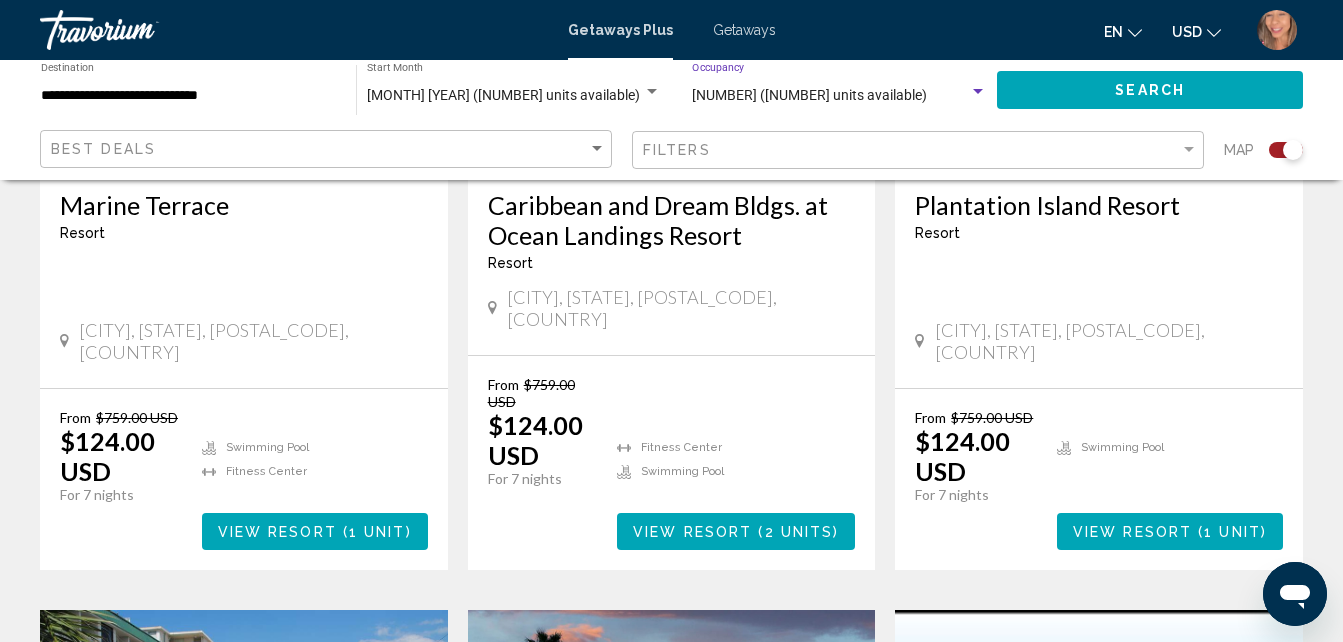 click at bounding box center (978, 91) 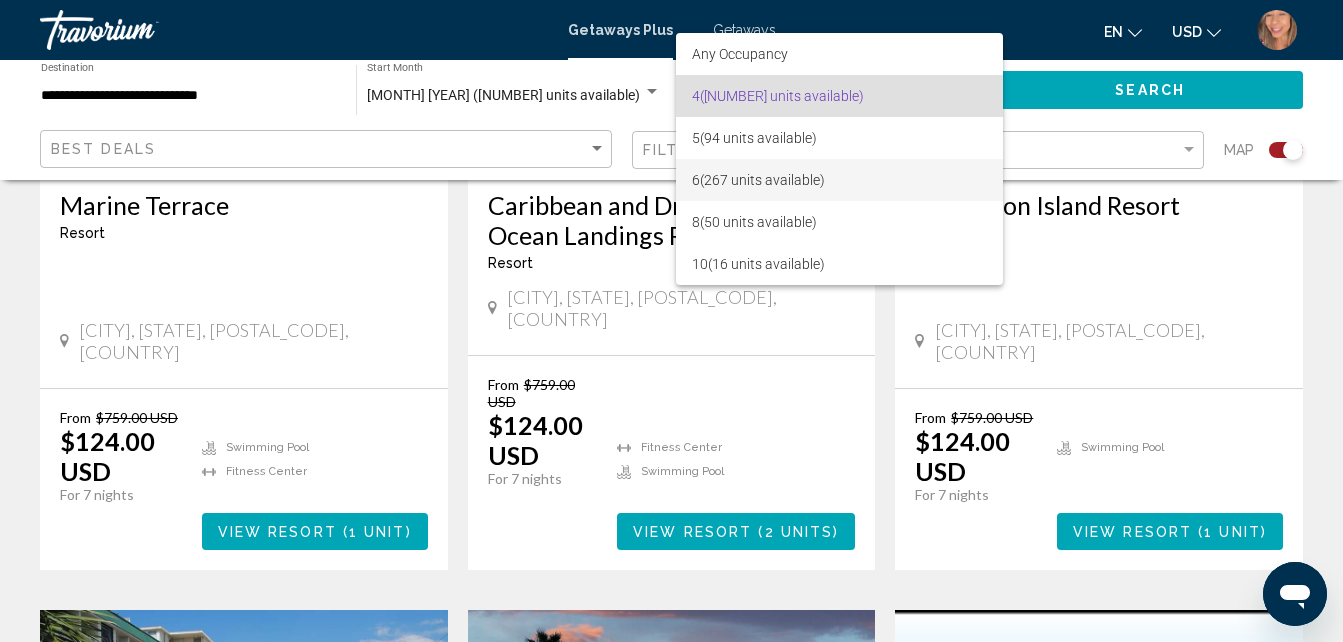 click on "6  (267 units available)" at bounding box center (839, 180) 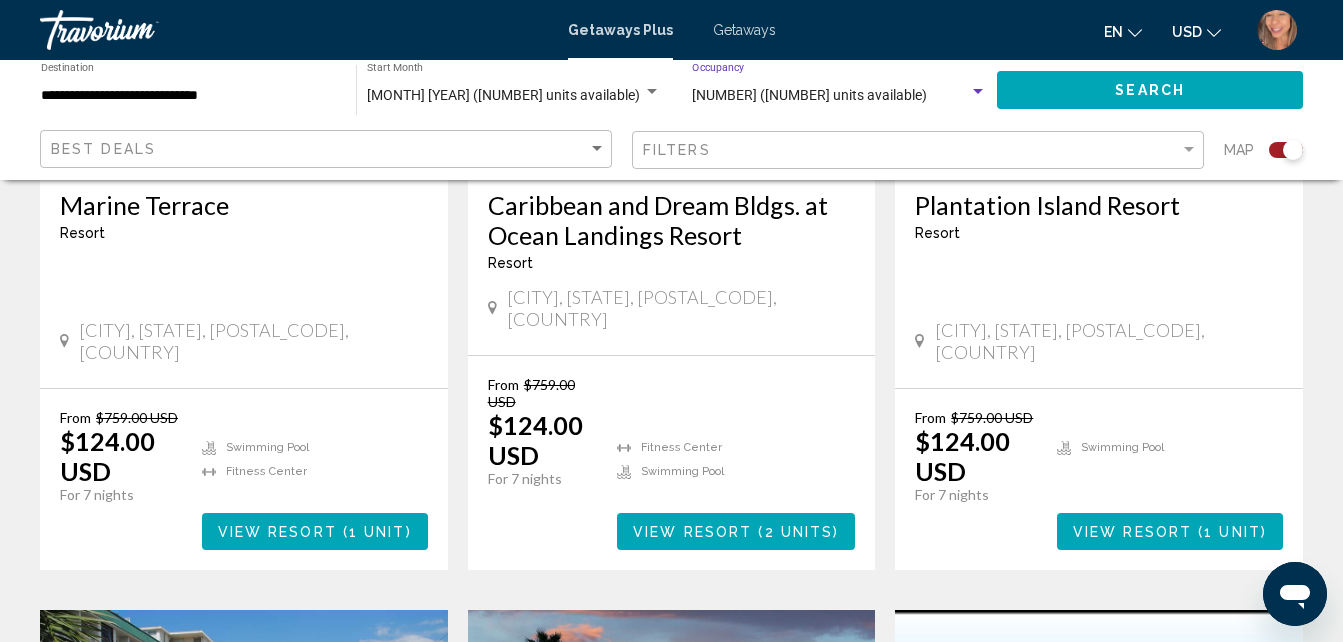 click on "Search" 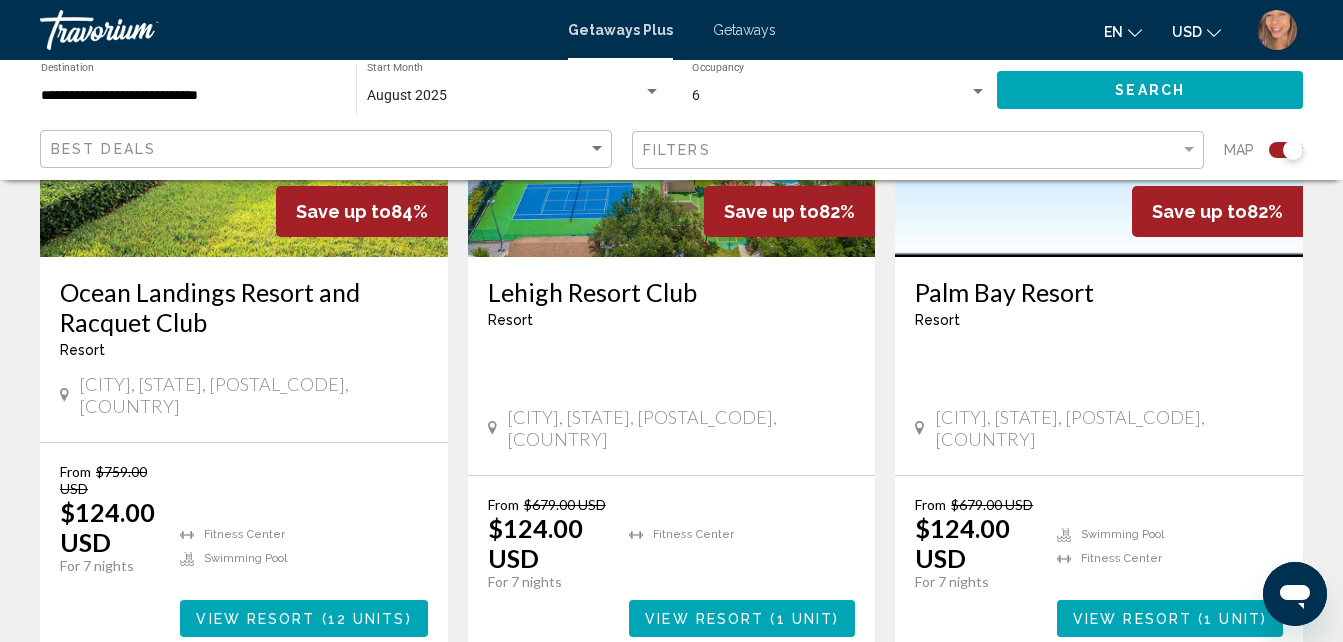 scroll, scrollTop: 1000, scrollLeft: 0, axis: vertical 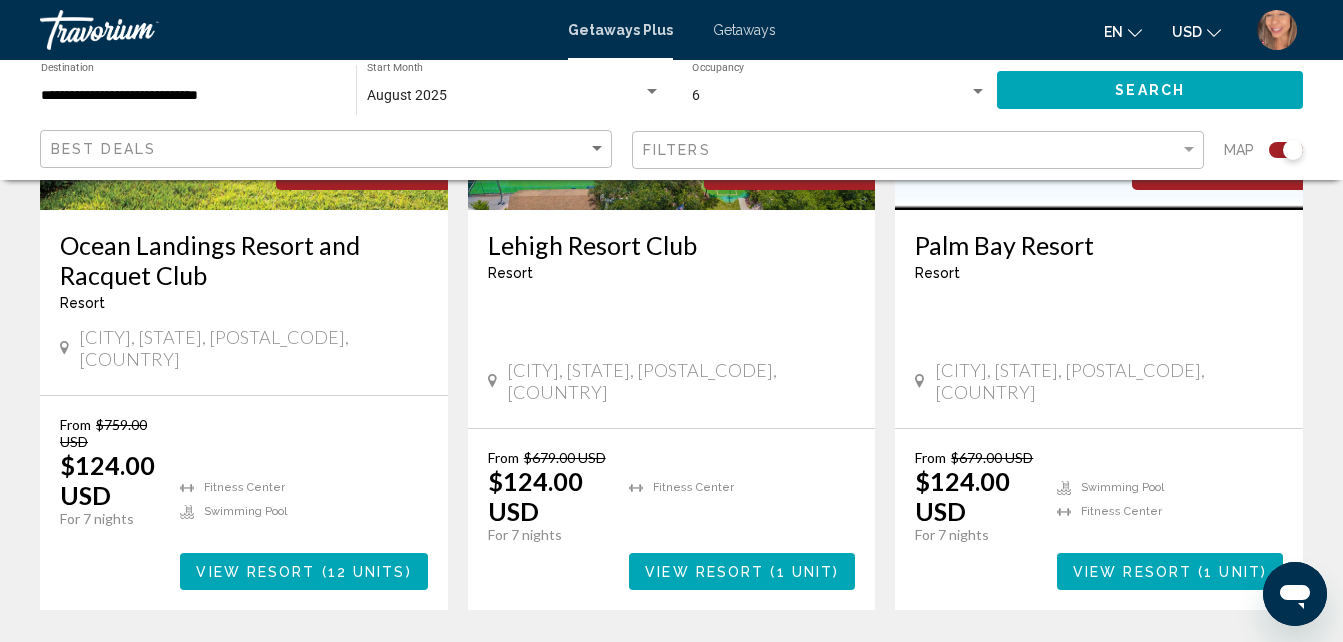 click at bounding box center (978, 91) 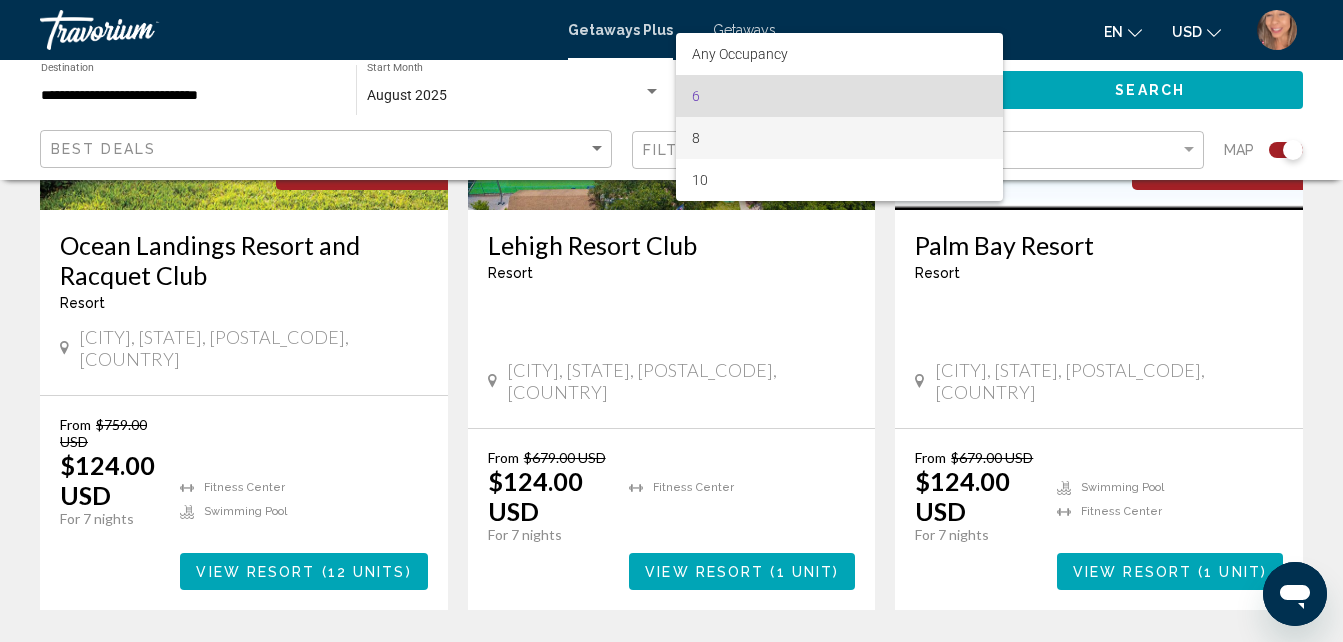 click on "8" at bounding box center [839, 138] 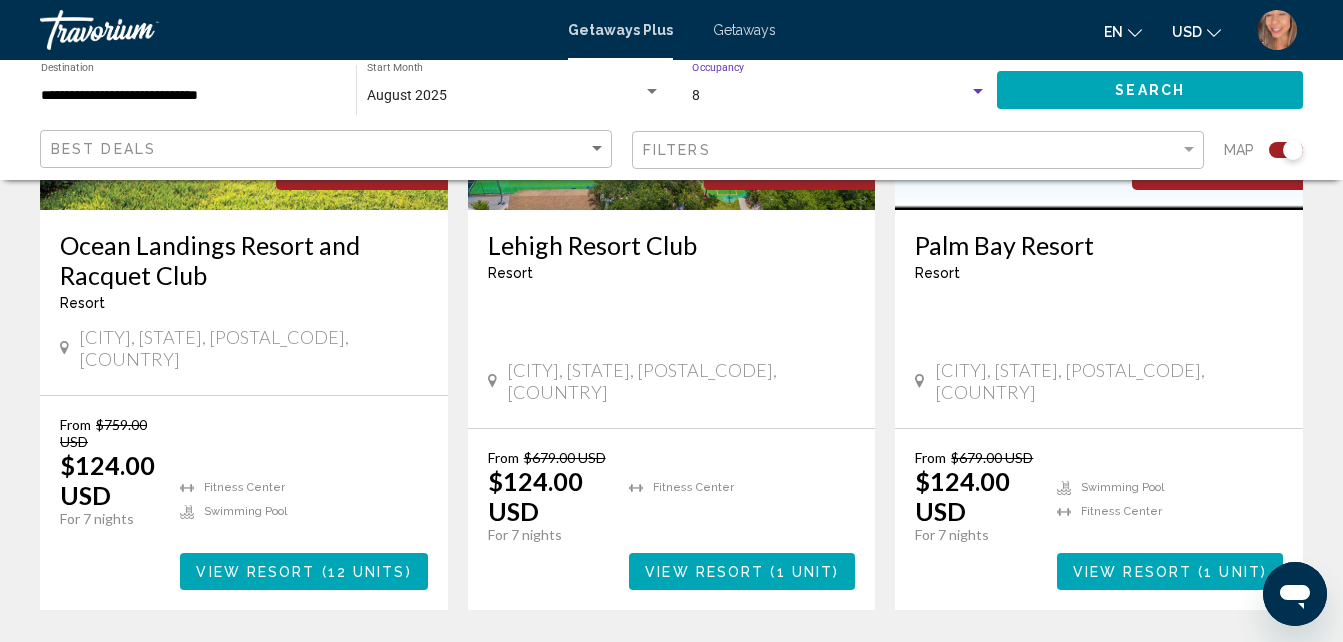 click on "Search" 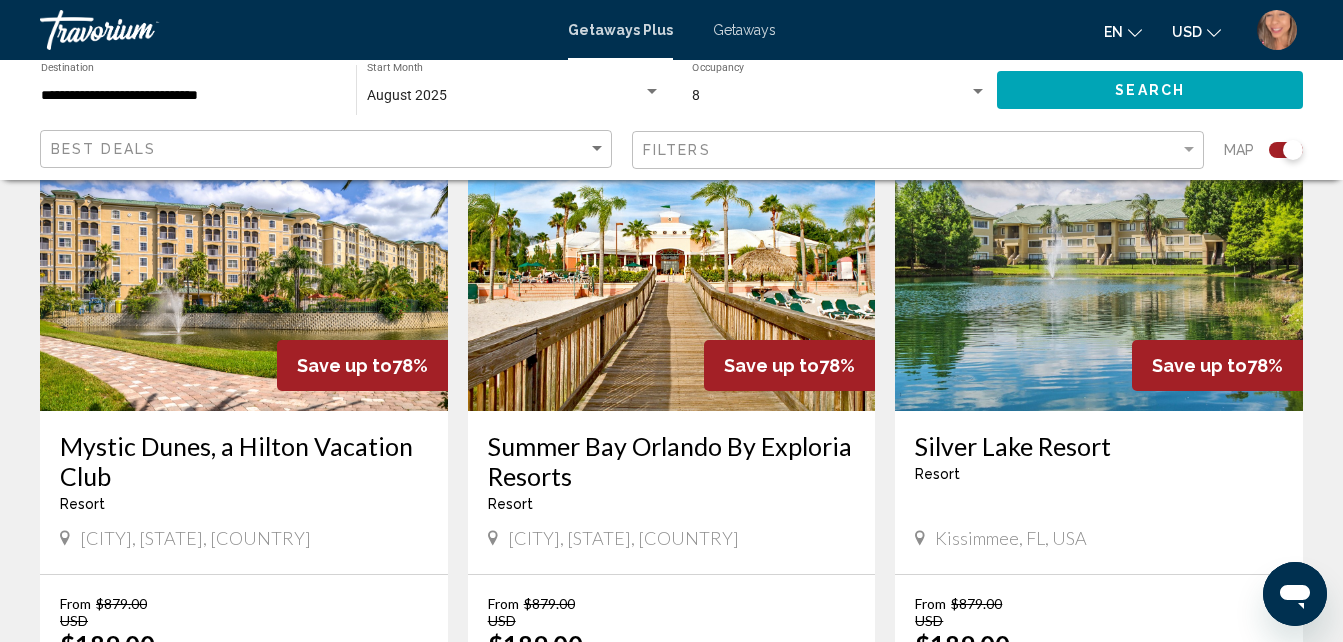 scroll, scrollTop: 1500, scrollLeft: 0, axis: vertical 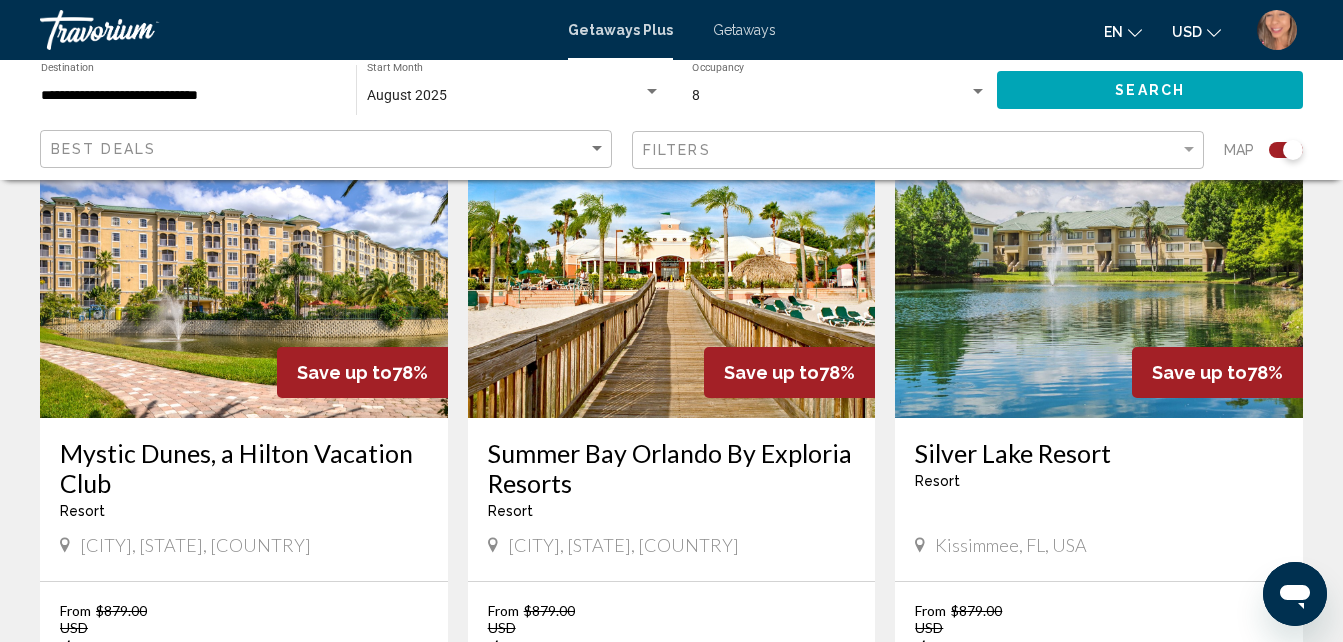 click on "Getaways" at bounding box center (744, 30) 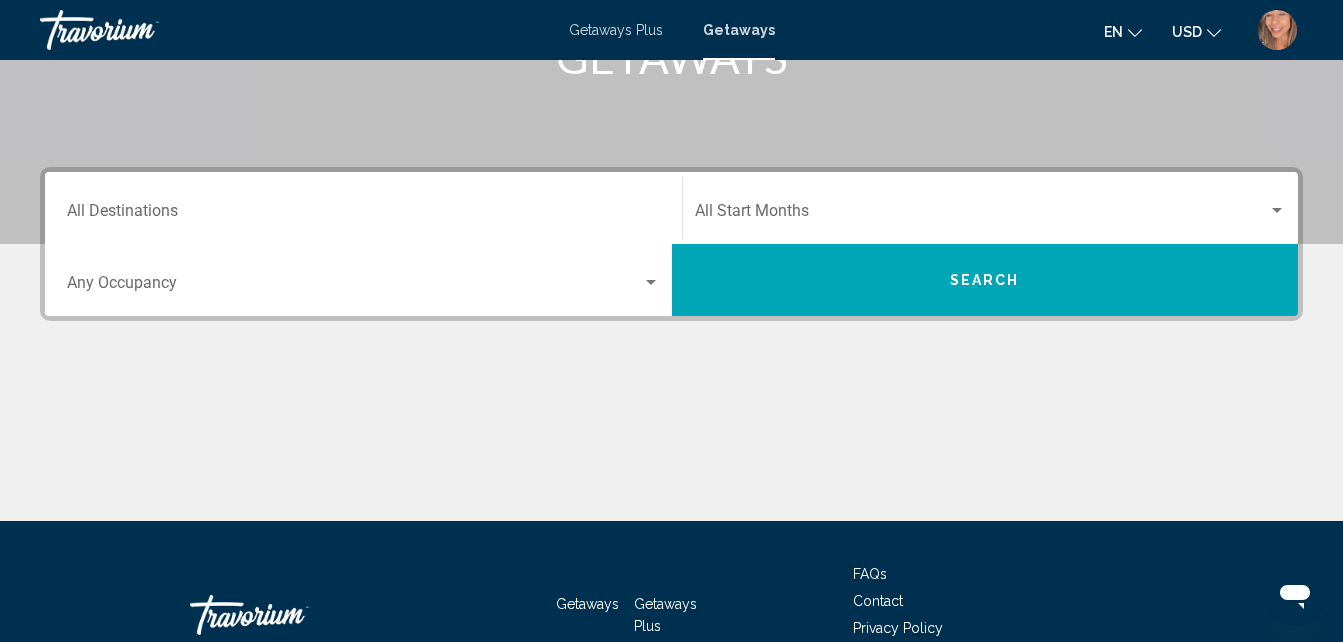 scroll, scrollTop: 400, scrollLeft: 0, axis: vertical 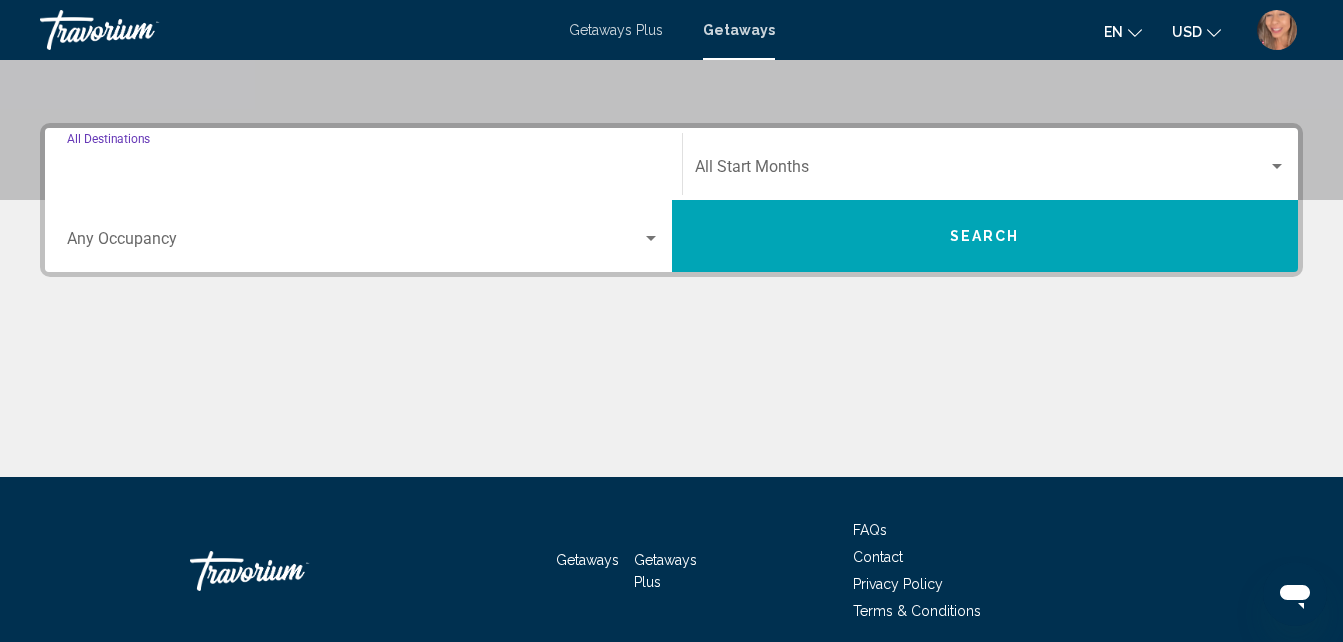 click on "Destination All Destinations" at bounding box center (363, 171) 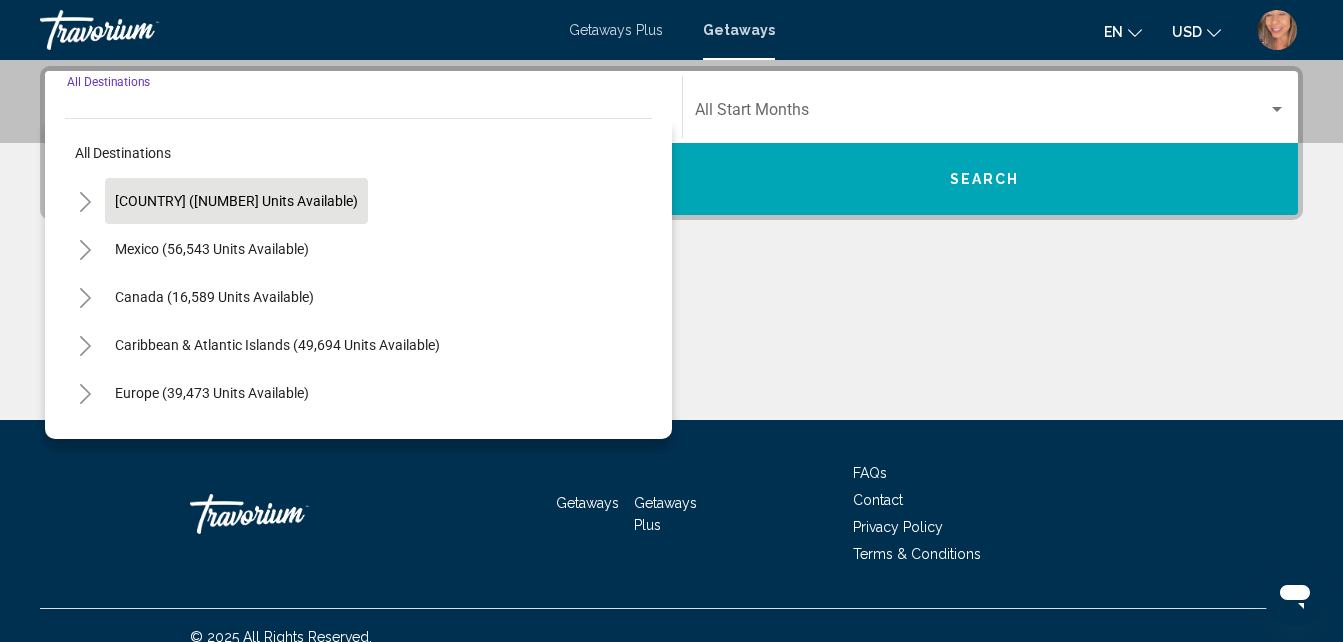 scroll, scrollTop: 458, scrollLeft: 0, axis: vertical 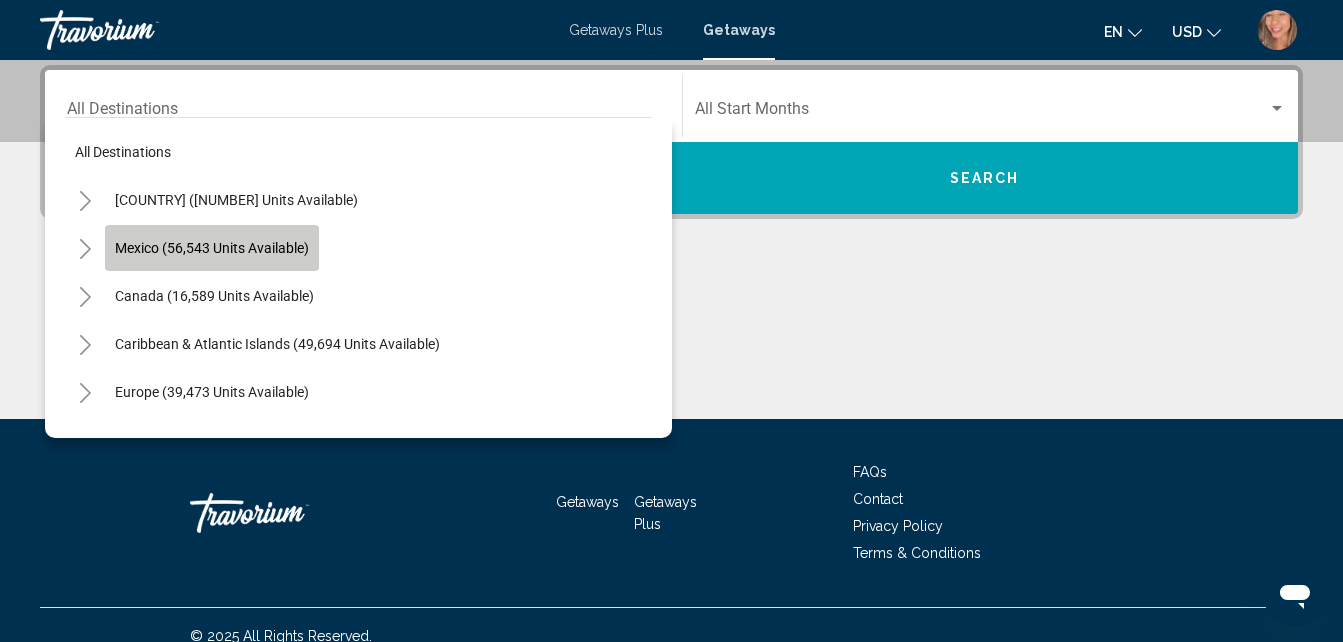 click on "Mexico (56,543 units available)" 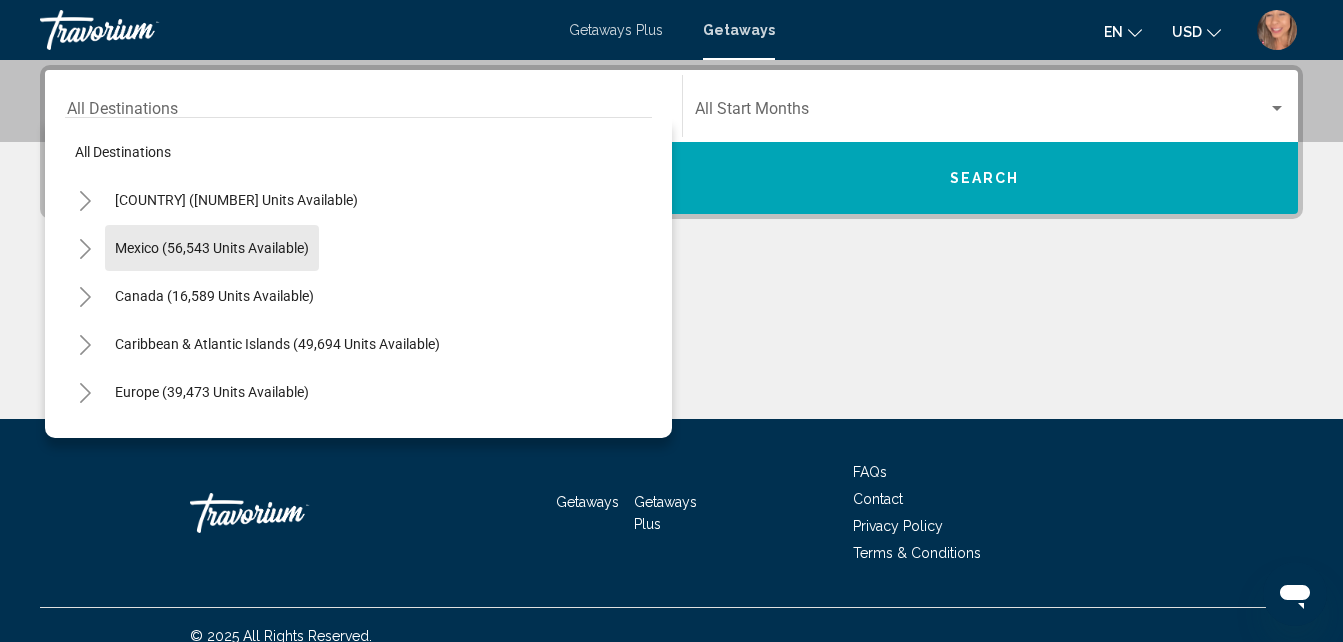type on "**********" 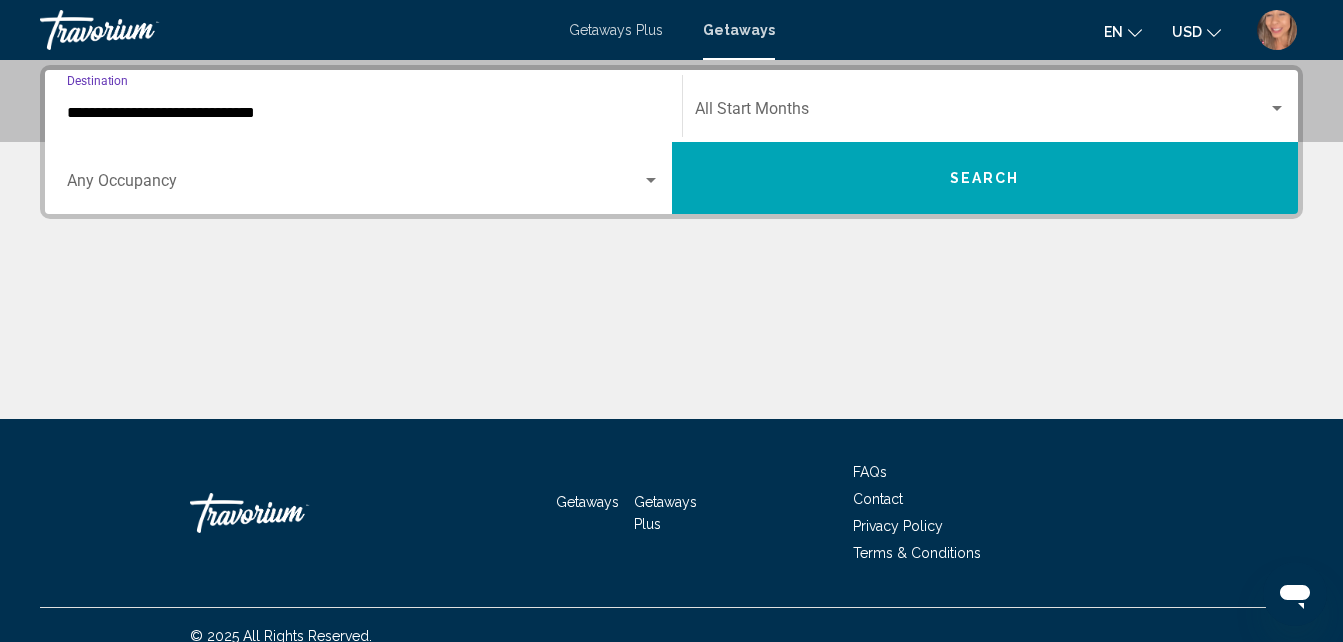click on "Occupancy Any Occupancy" at bounding box center [363, 178] 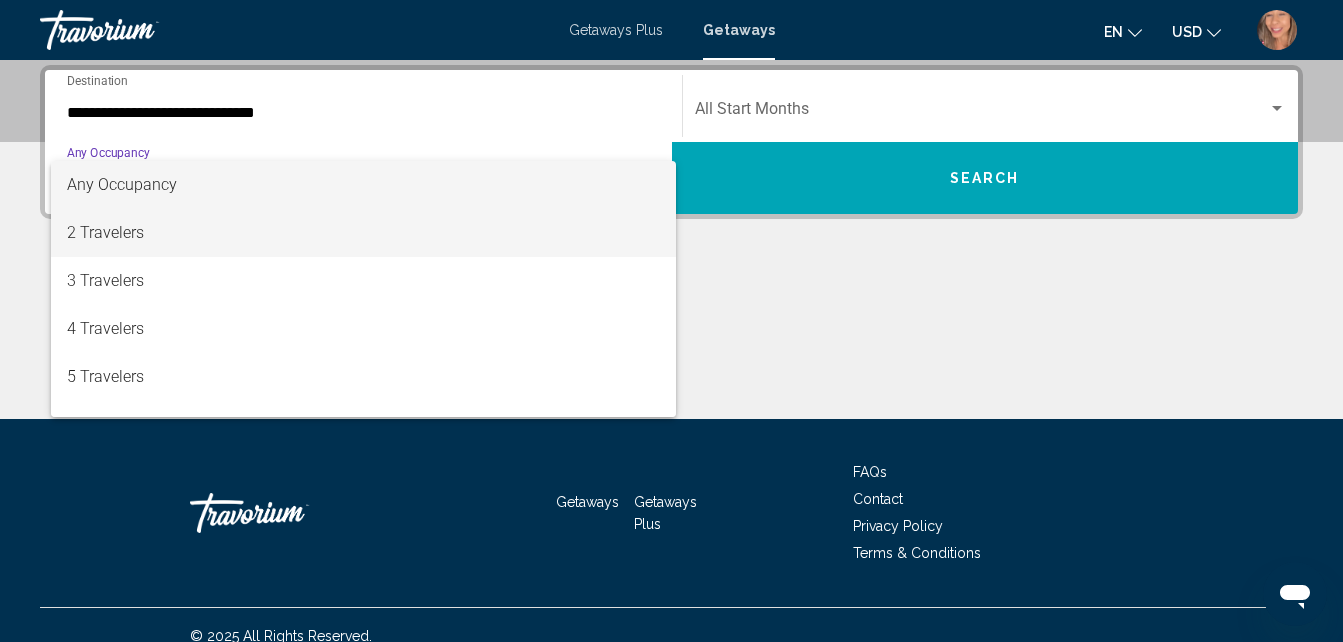click on "2 Travelers" at bounding box center (363, 233) 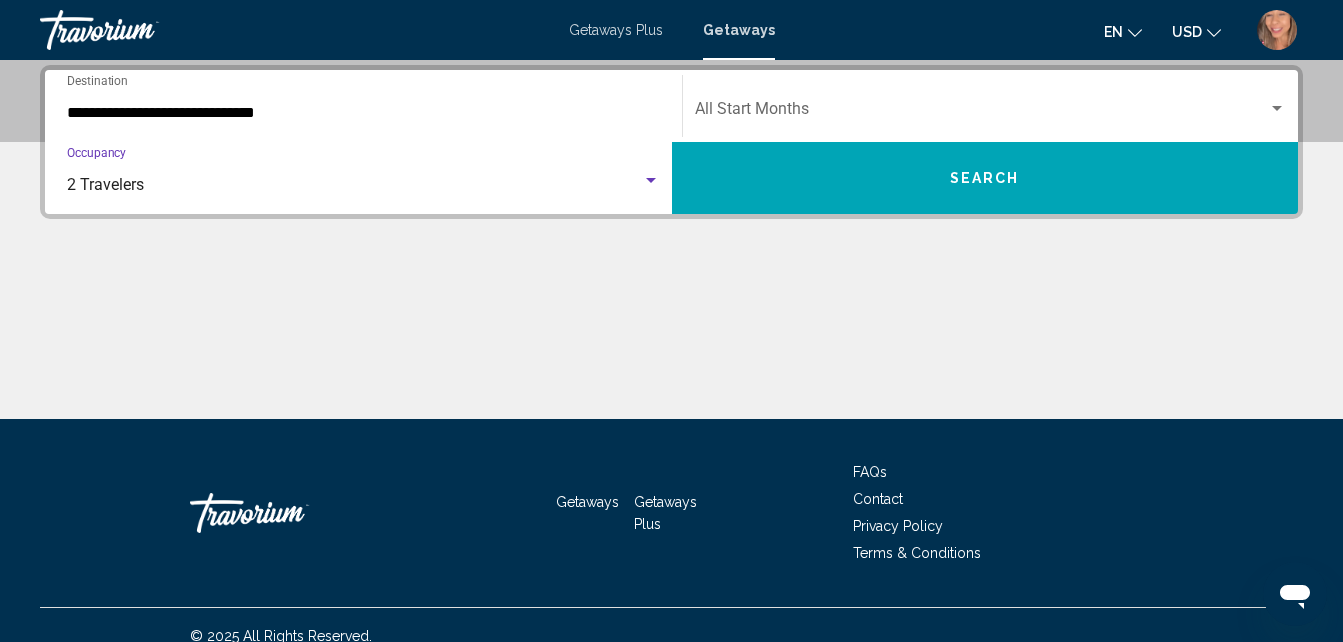 click at bounding box center [982, 113] 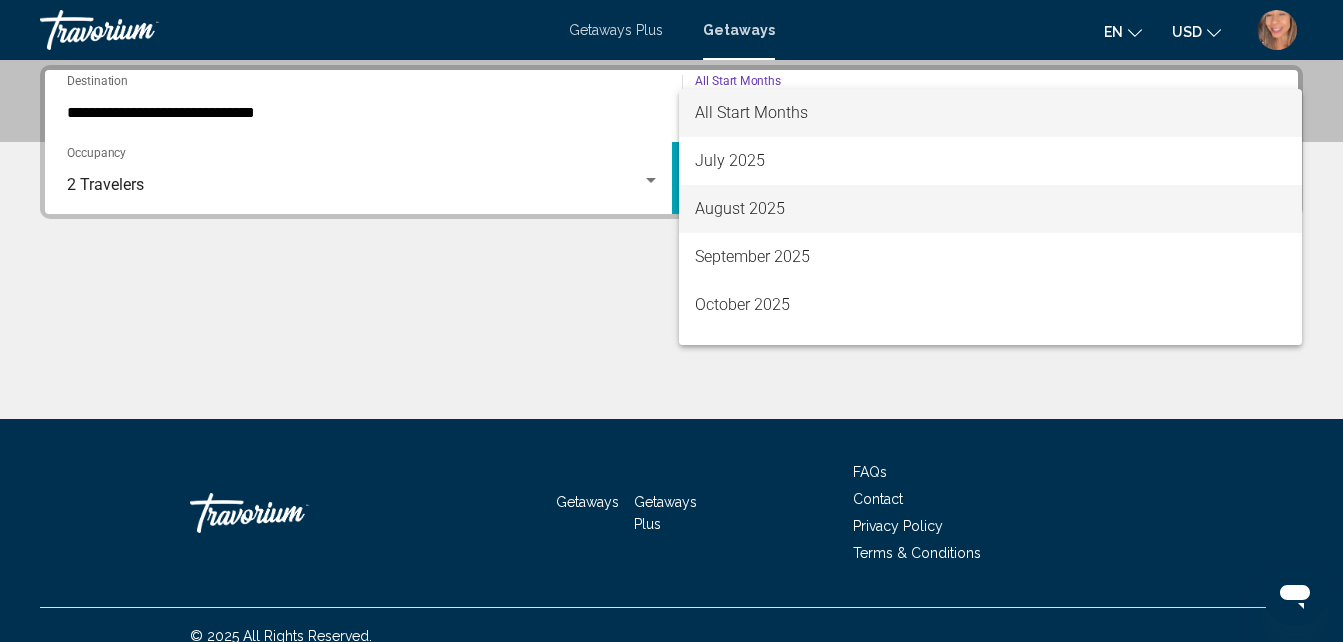 click on "August 2025" at bounding box center [991, 209] 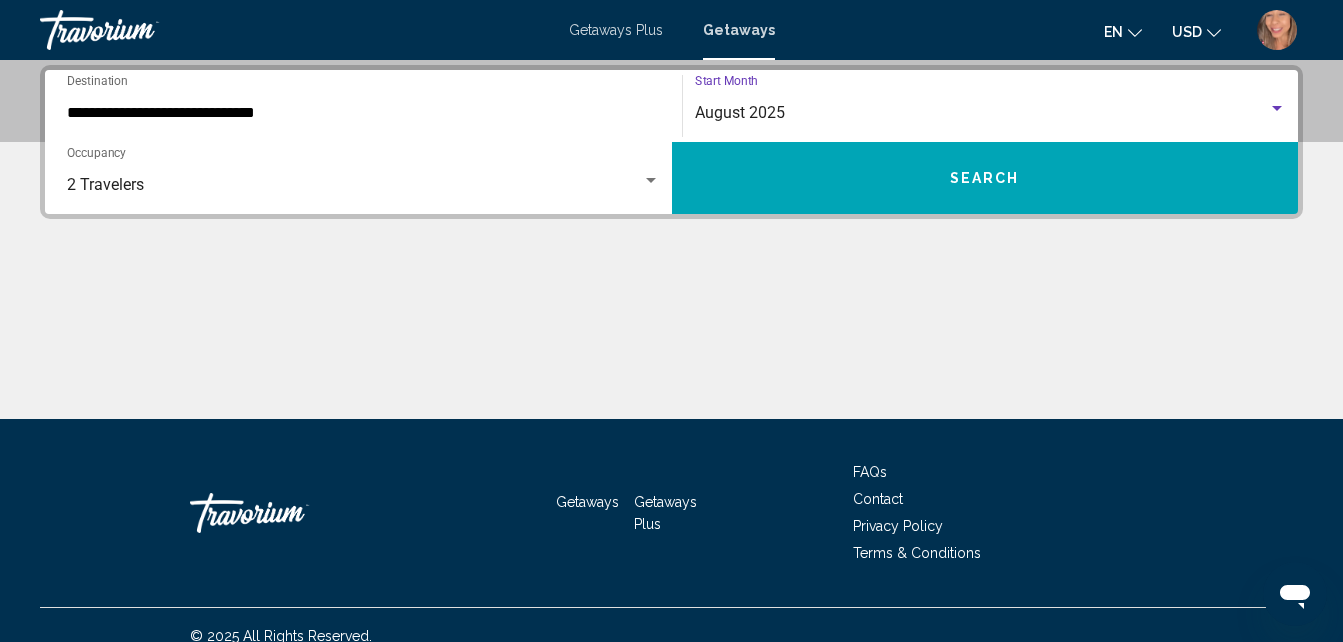 click on "Search" at bounding box center (985, 178) 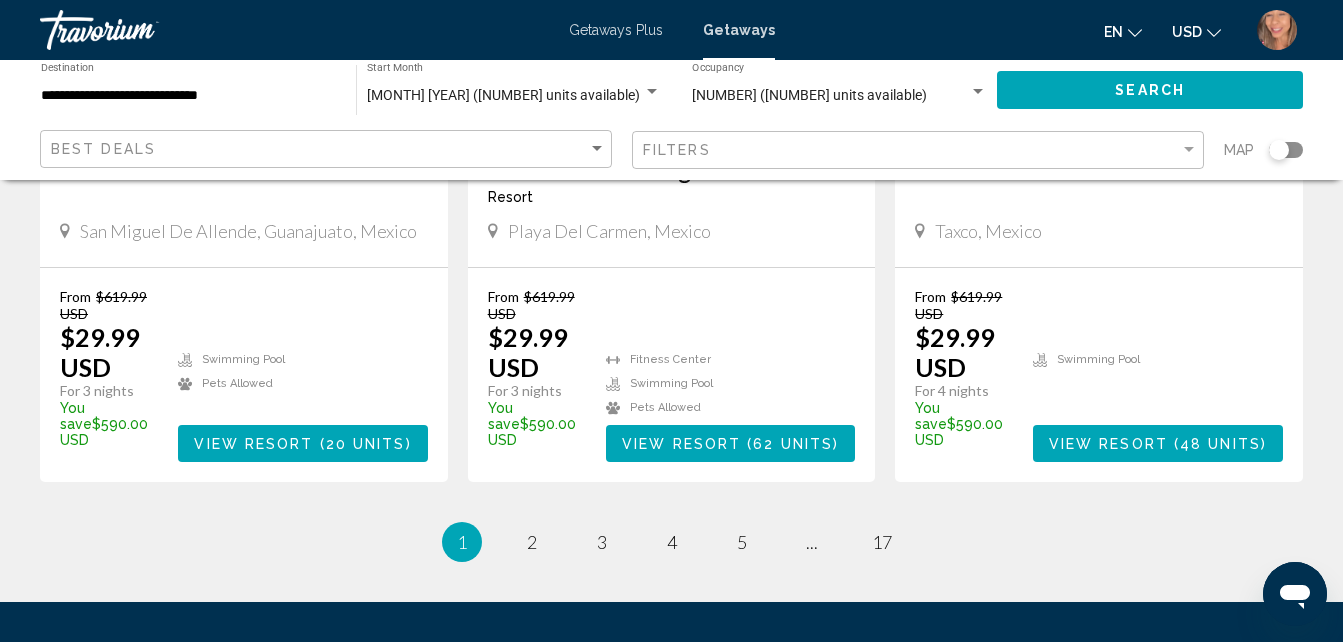 scroll, scrollTop: 2800, scrollLeft: 0, axis: vertical 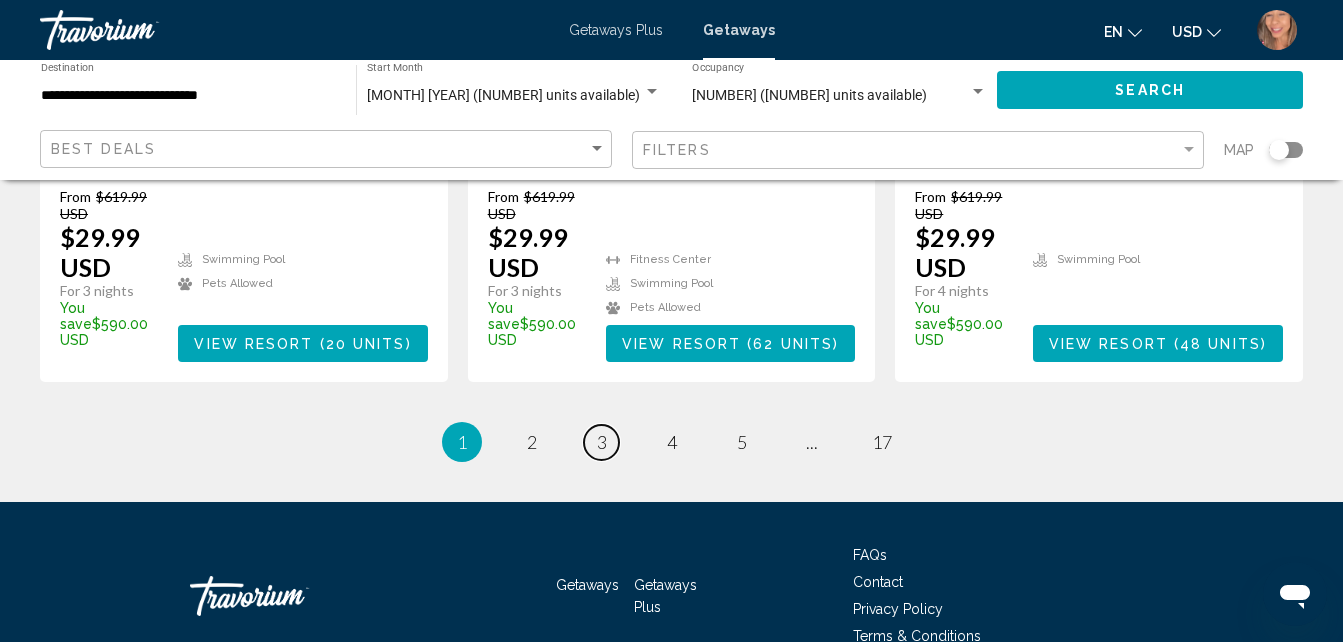 click on "3" at bounding box center (602, 442) 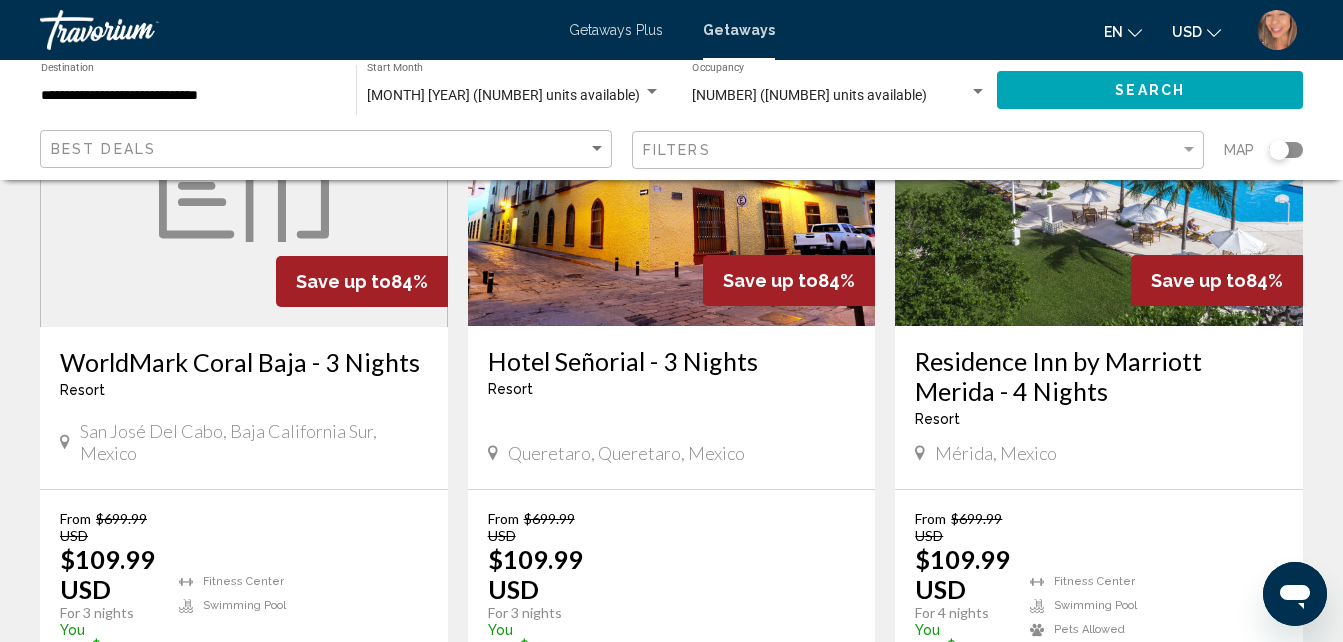 scroll, scrollTop: 300, scrollLeft: 0, axis: vertical 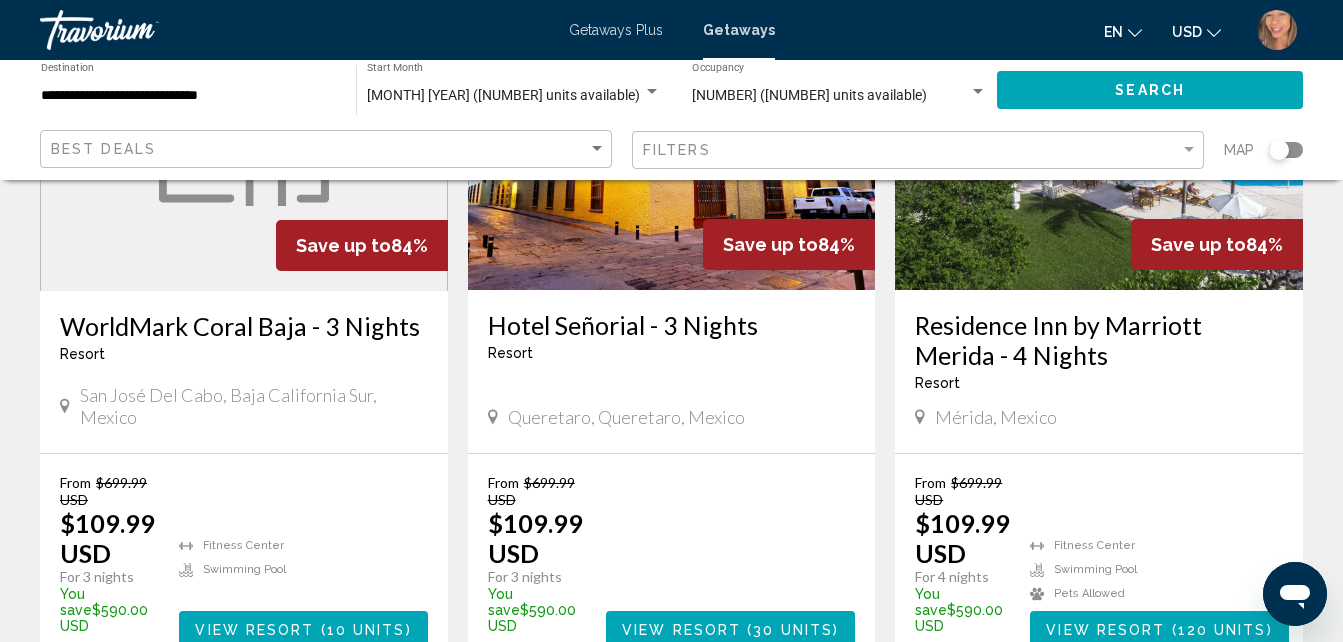 click on "2 (3,482 units available)" at bounding box center (809, 95) 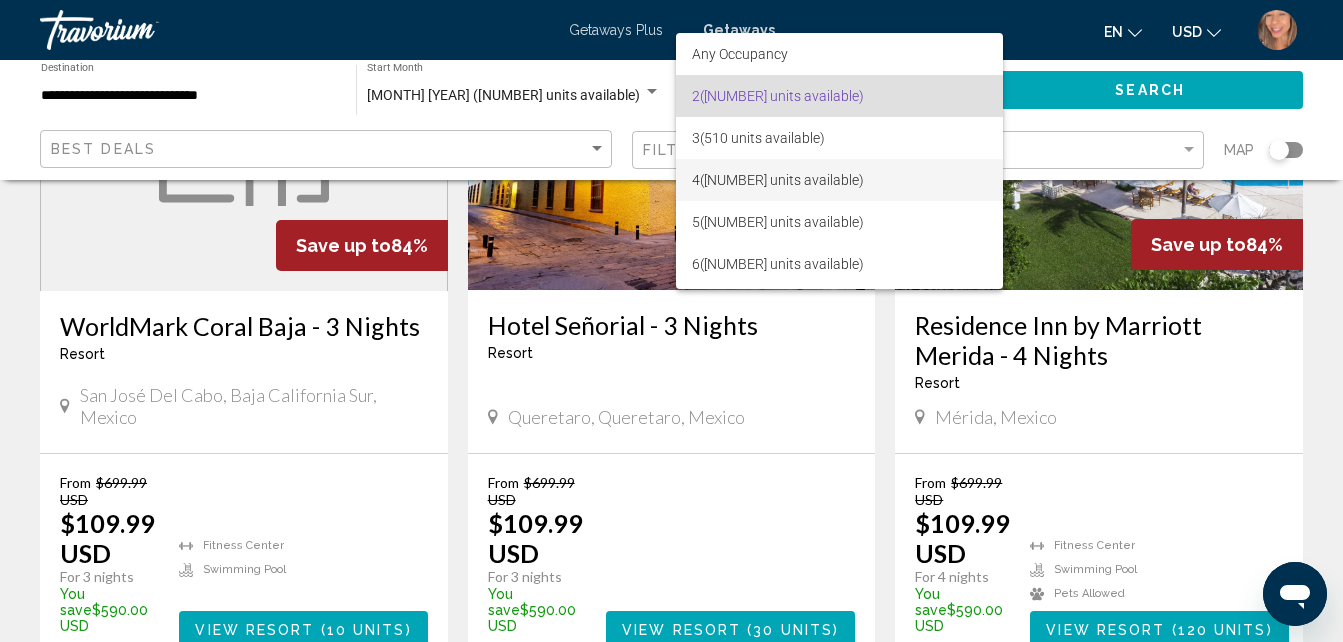 click on "4  (3,496 units available)" at bounding box center [839, 180] 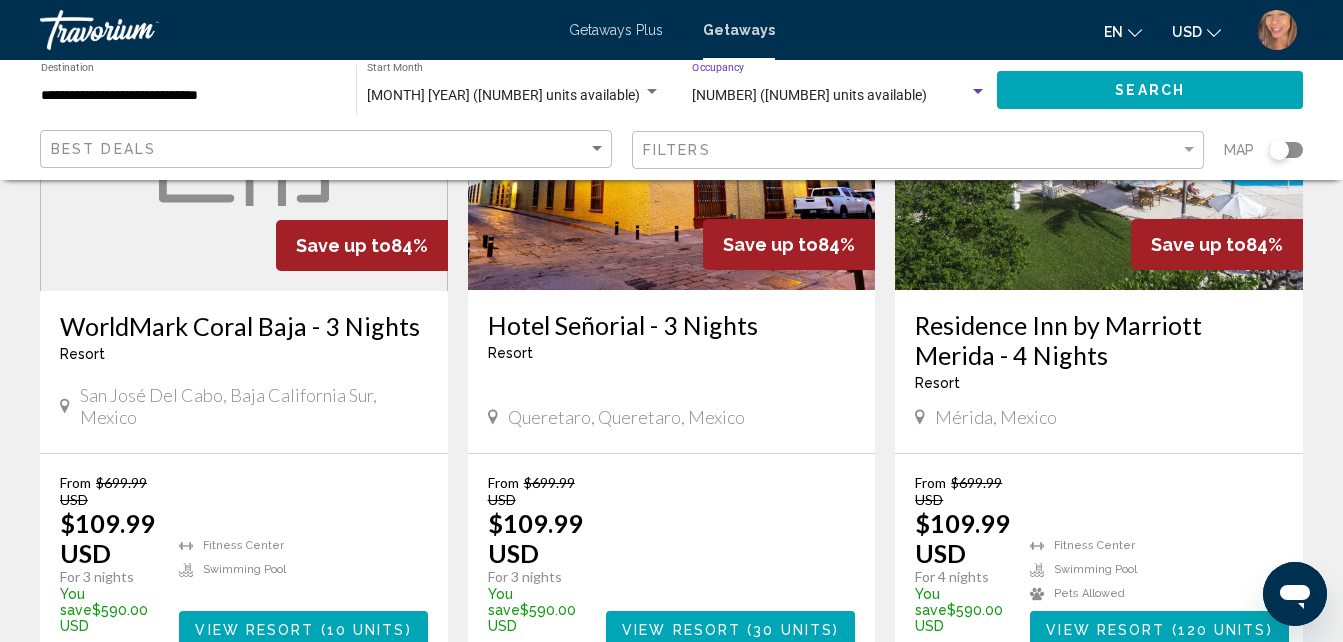 click on "Search" 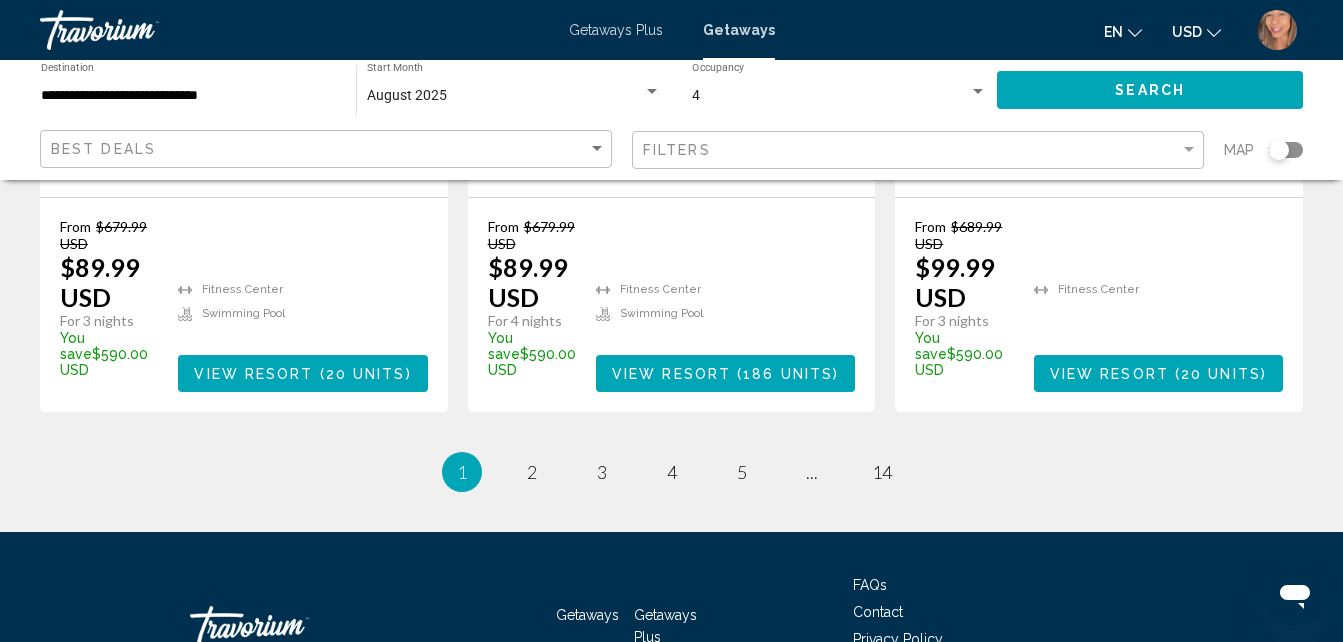 scroll, scrollTop: 2871, scrollLeft: 0, axis: vertical 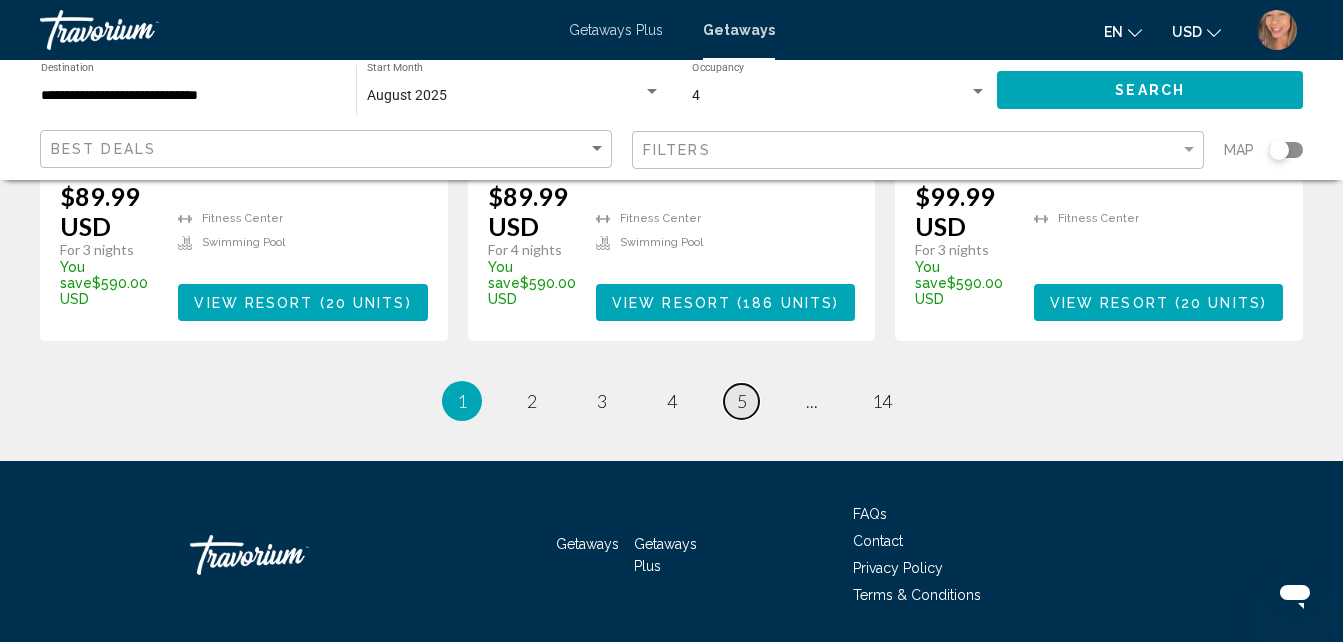 click on "page  5" at bounding box center [741, 401] 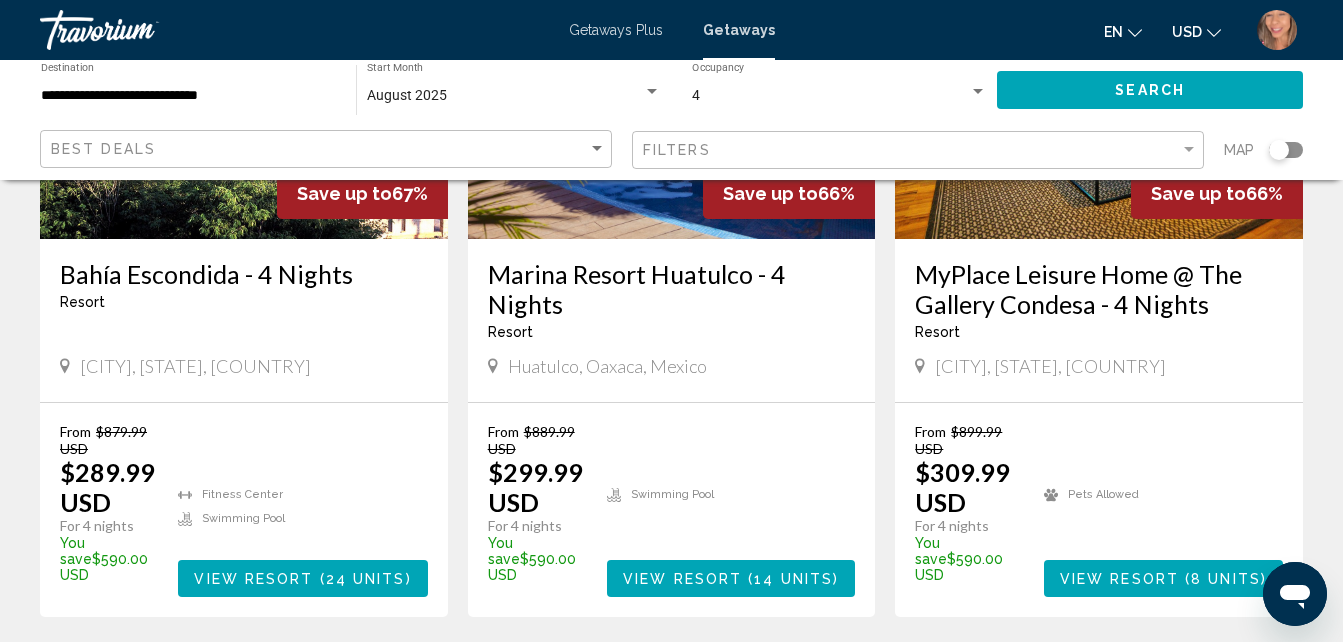 scroll, scrollTop: 2600, scrollLeft: 0, axis: vertical 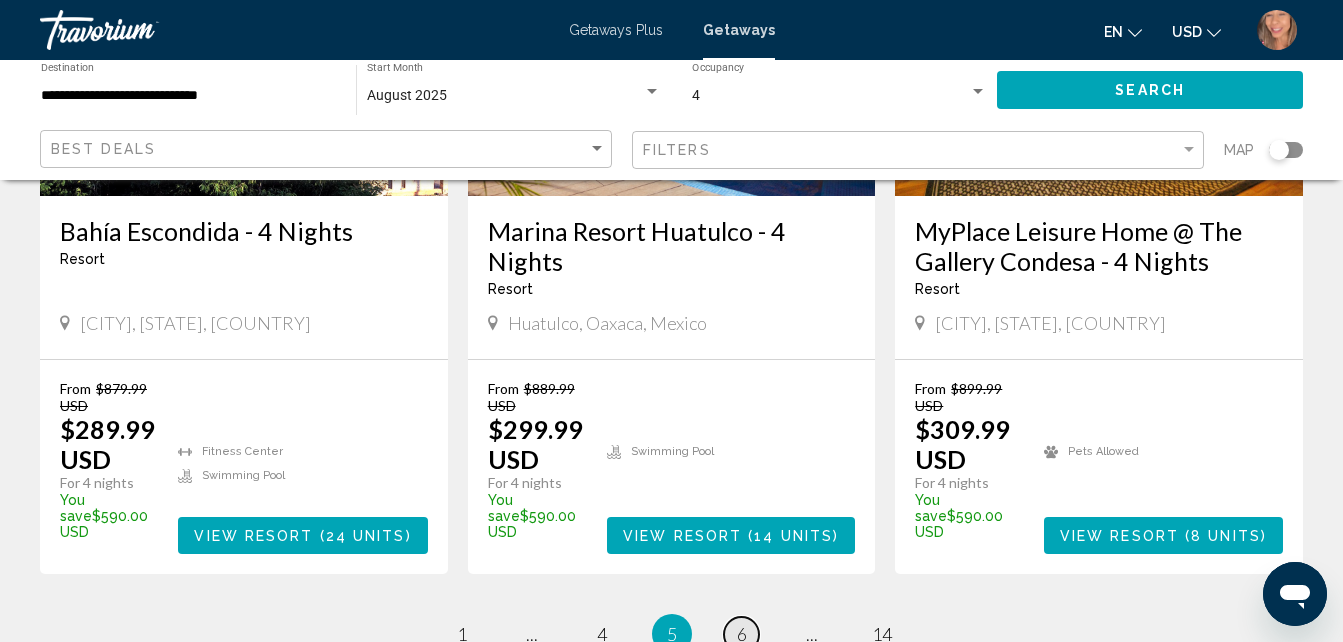 click on "6" at bounding box center (742, 634) 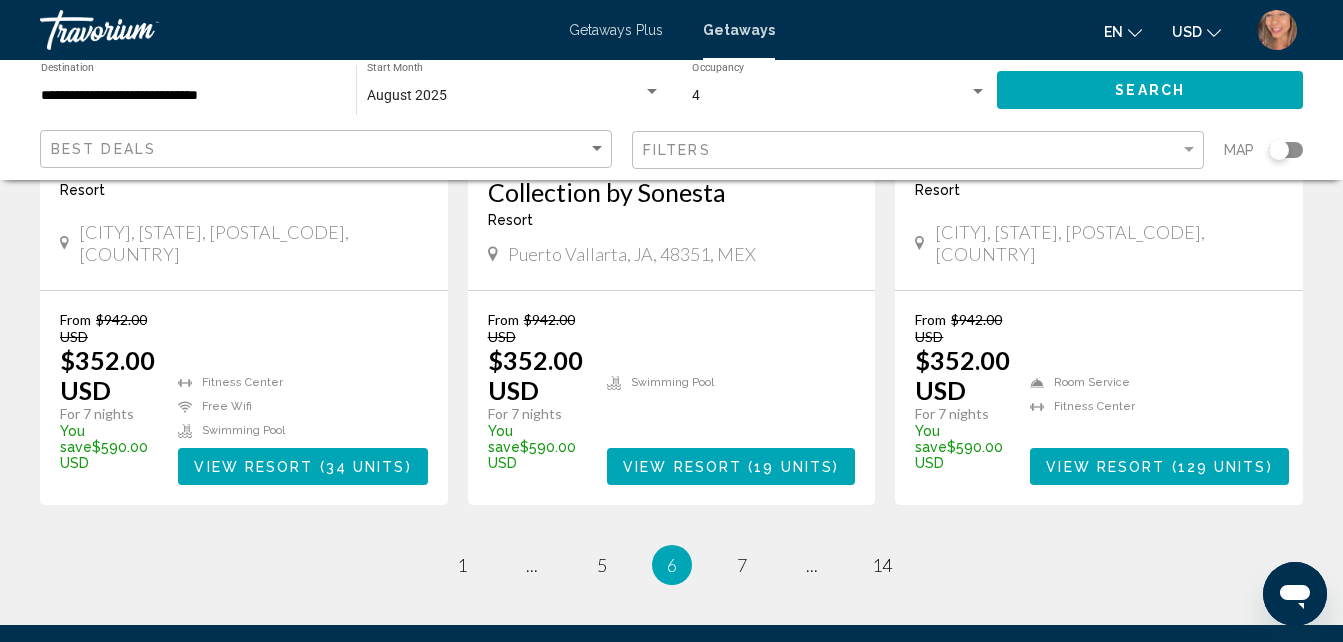 scroll, scrollTop: 2800, scrollLeft: 0, axis: vertical 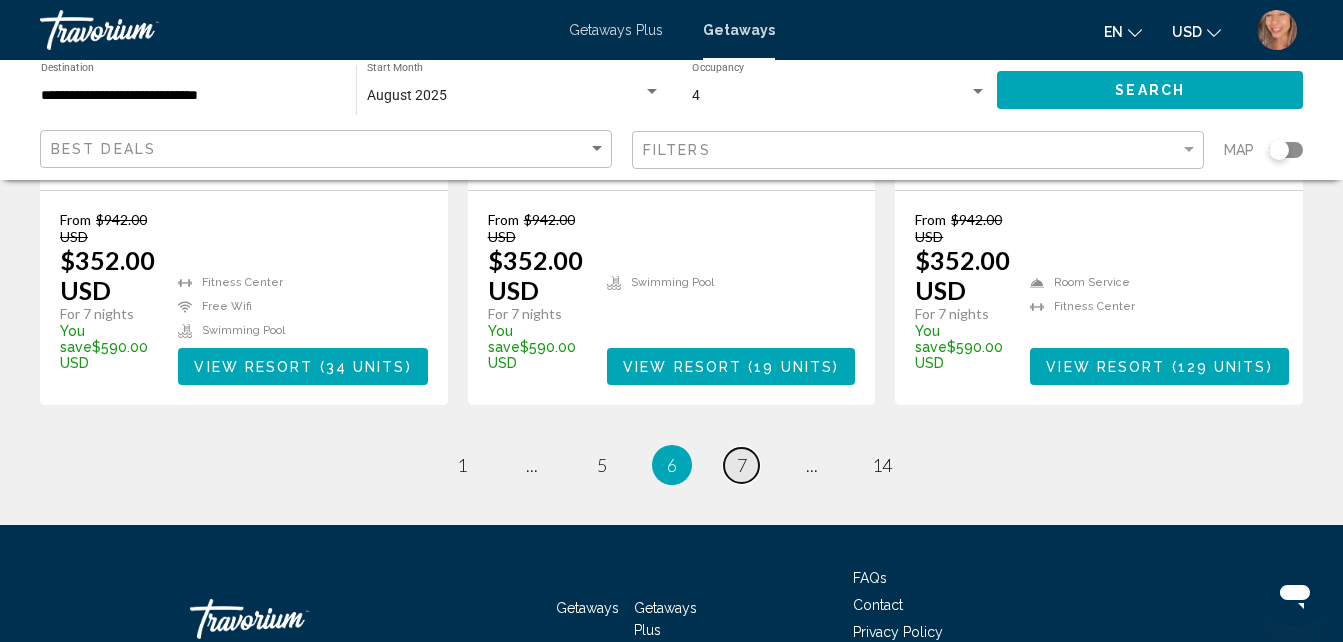 click on "page  7" at bounding box center (741, 465) 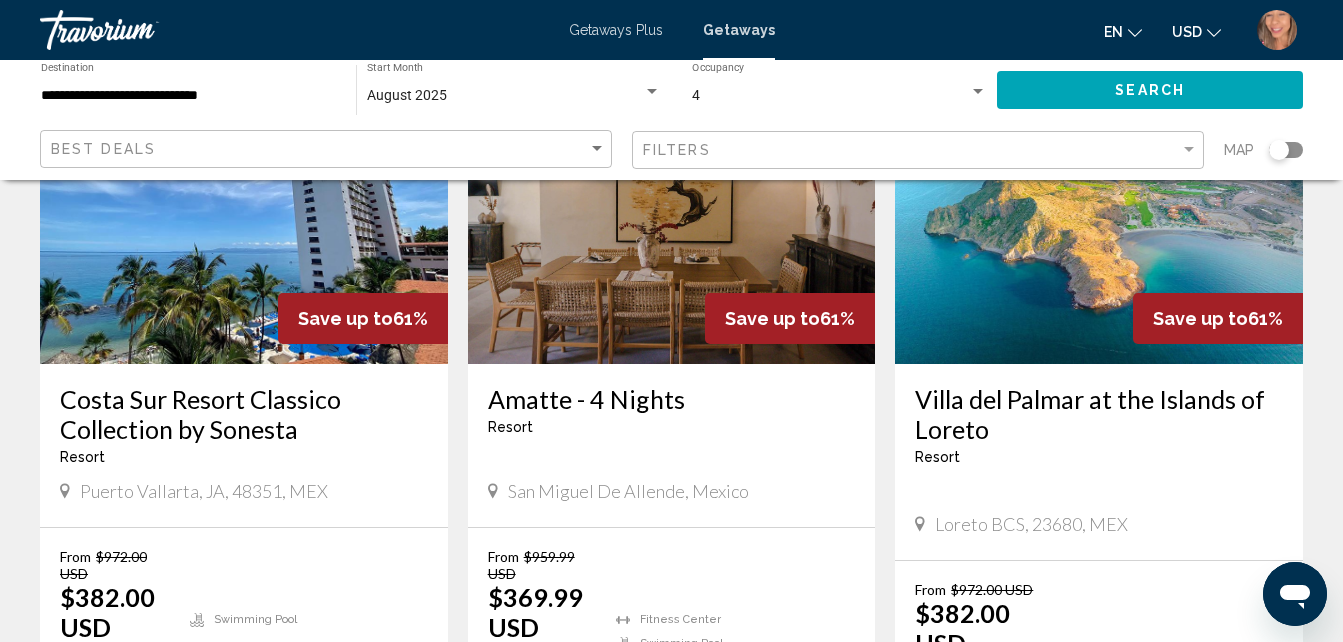 scroll, scrollTop: 1700, scrollLeft: 0, axis: vertical 